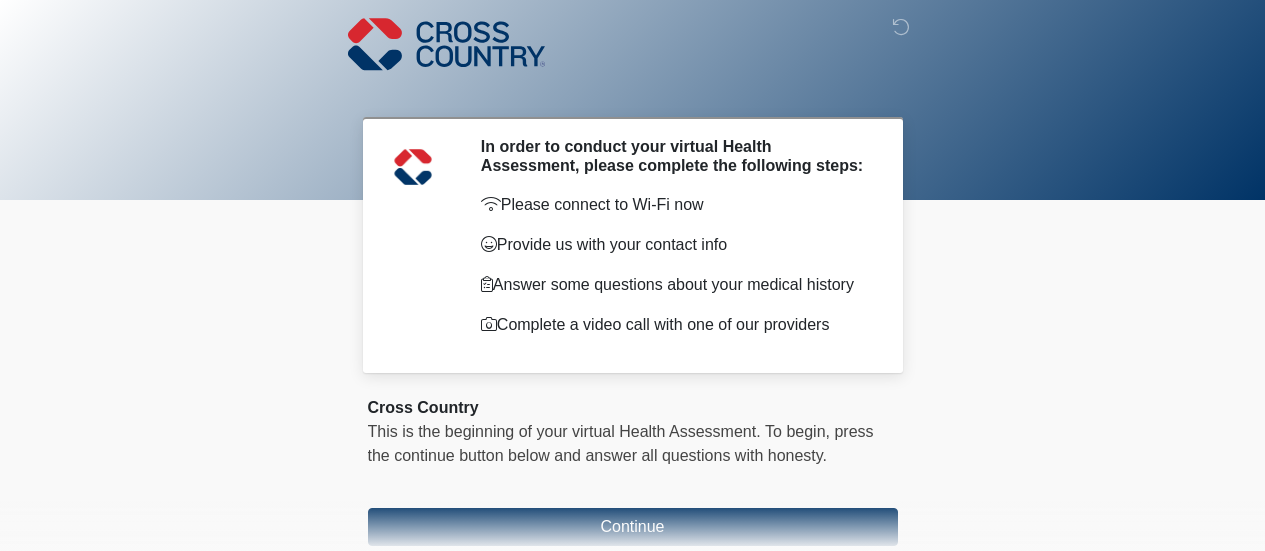 scroll, scrollTop: 0, scrollLeft: 0, axis: both 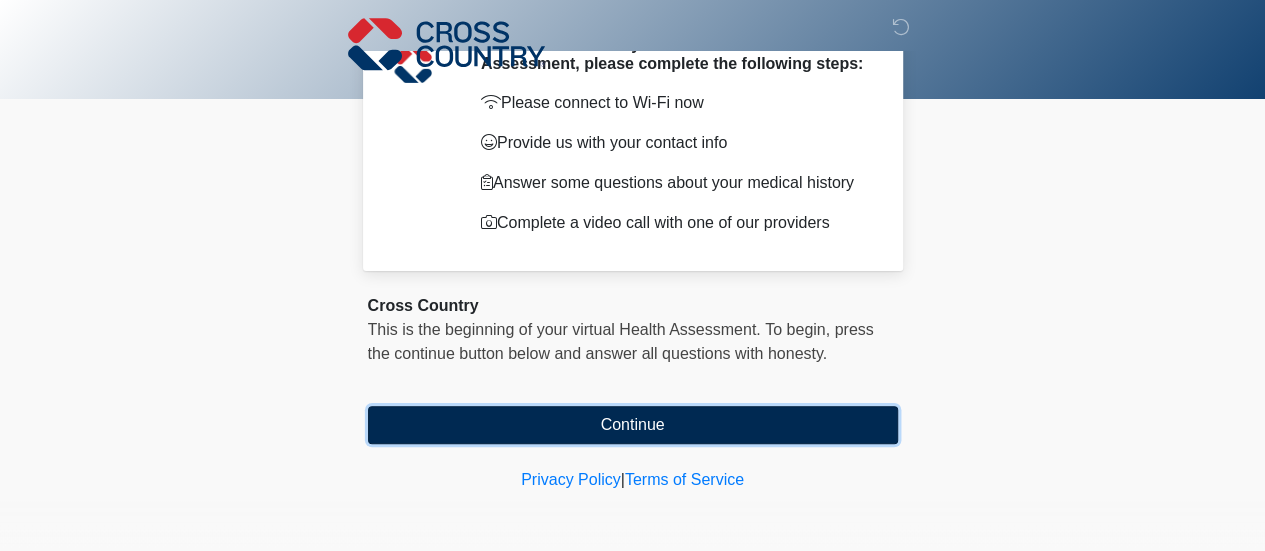 click on "Continue" at bounding box center (633, 425) 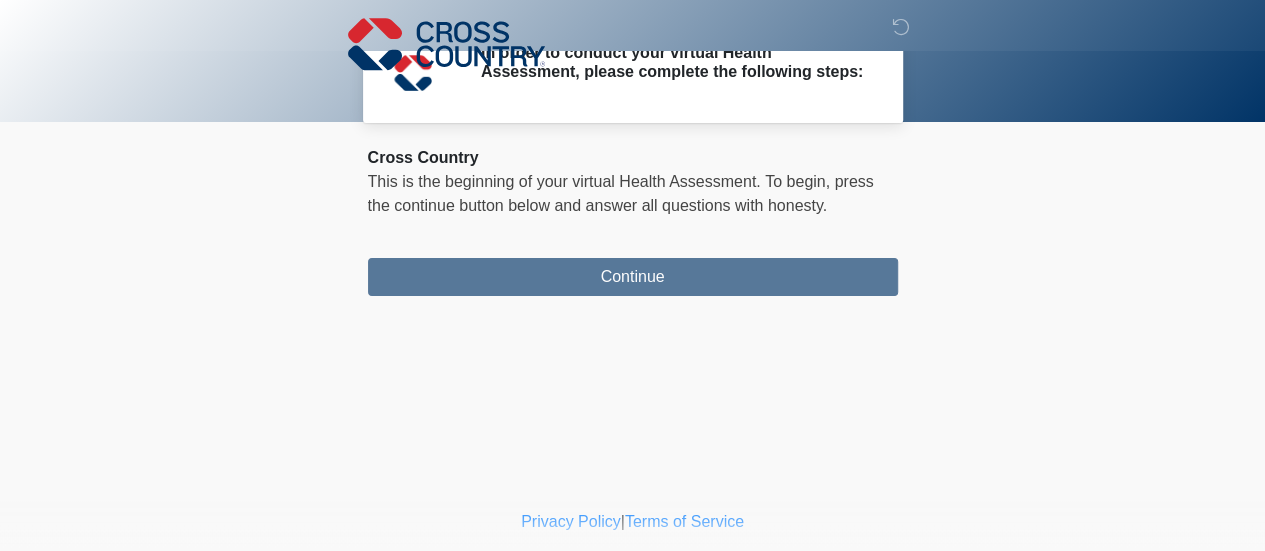 scroll, scrollTop: 0, scrollLeft: 0, axis: both 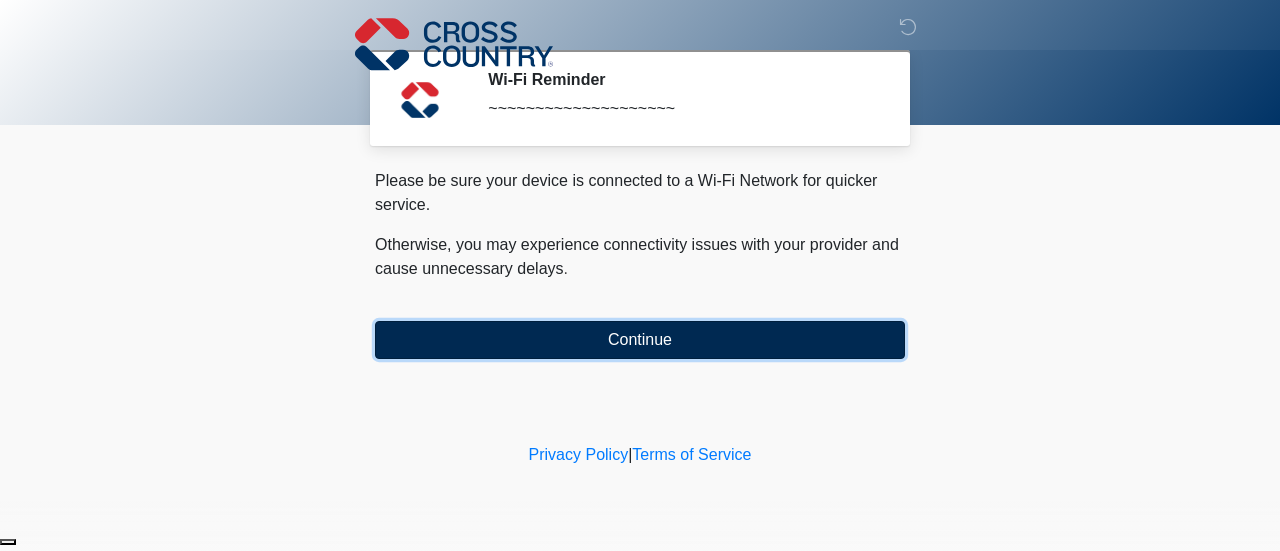 click on "Continue" at bounding box center [640, 340] 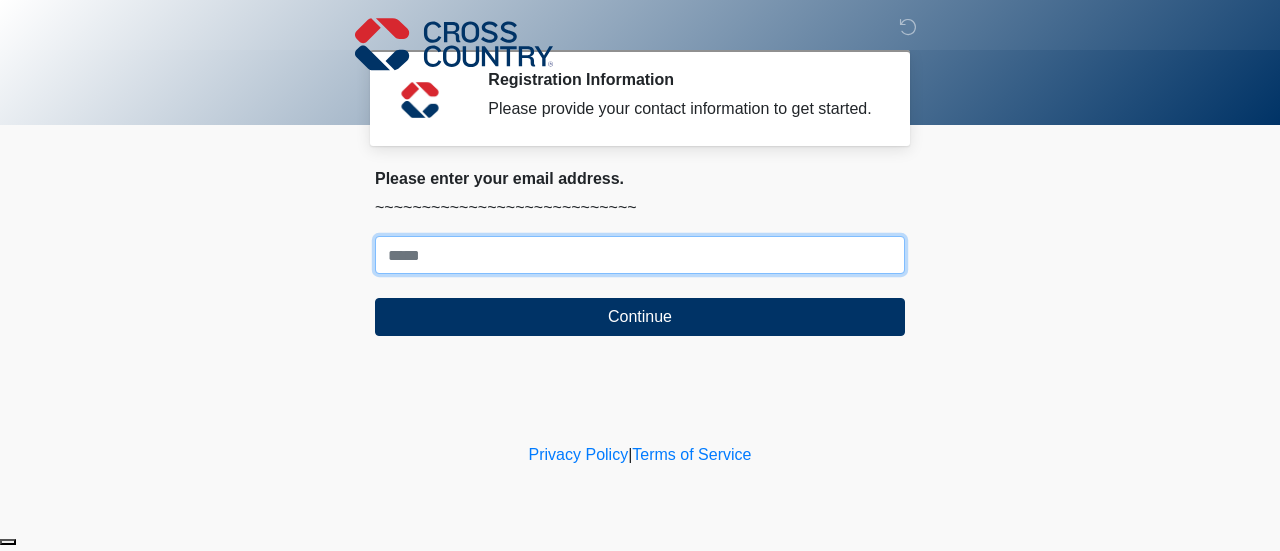 drag, startPoint x: 472, startPoint y: 259, endPoint x: 483, endPoint y: 267, distance: 13.601471 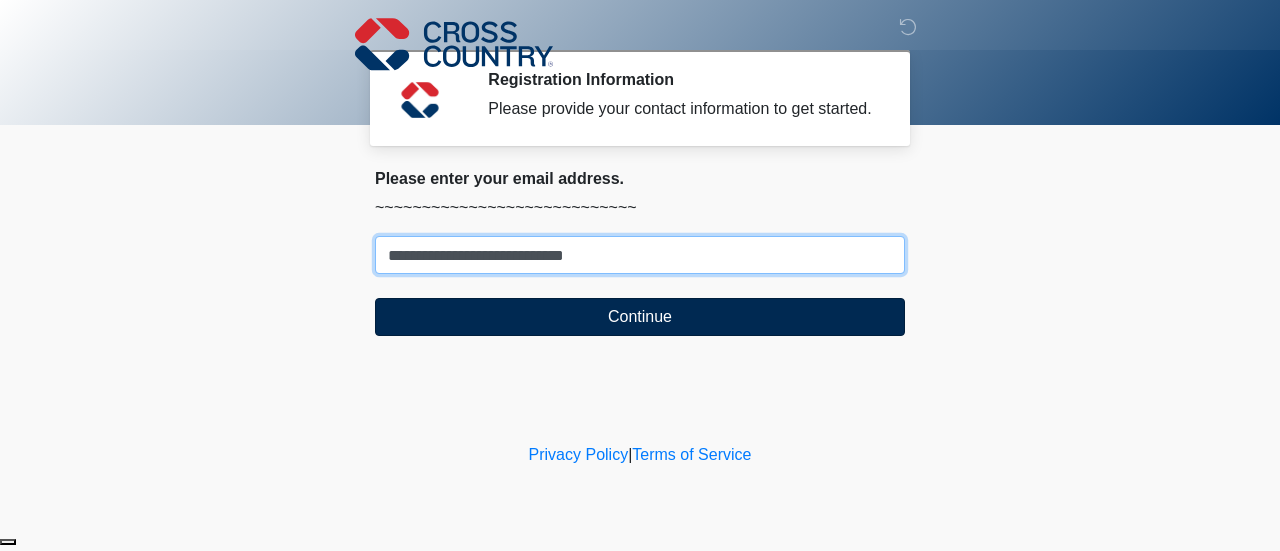 type on "**********" 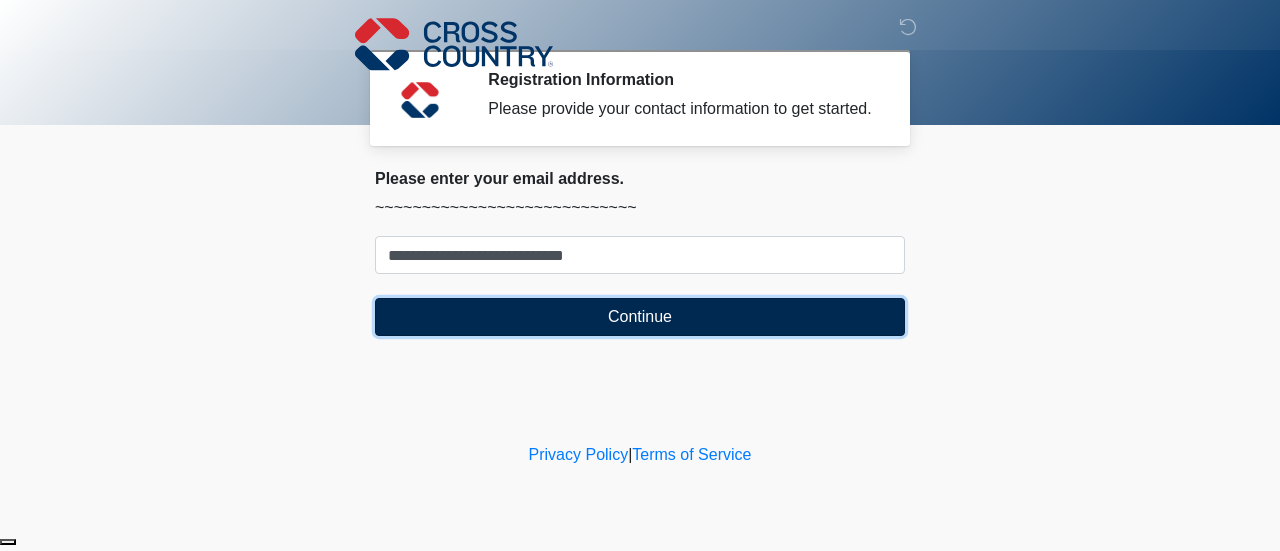 click on "Continue" at bounding box center [640, 317] 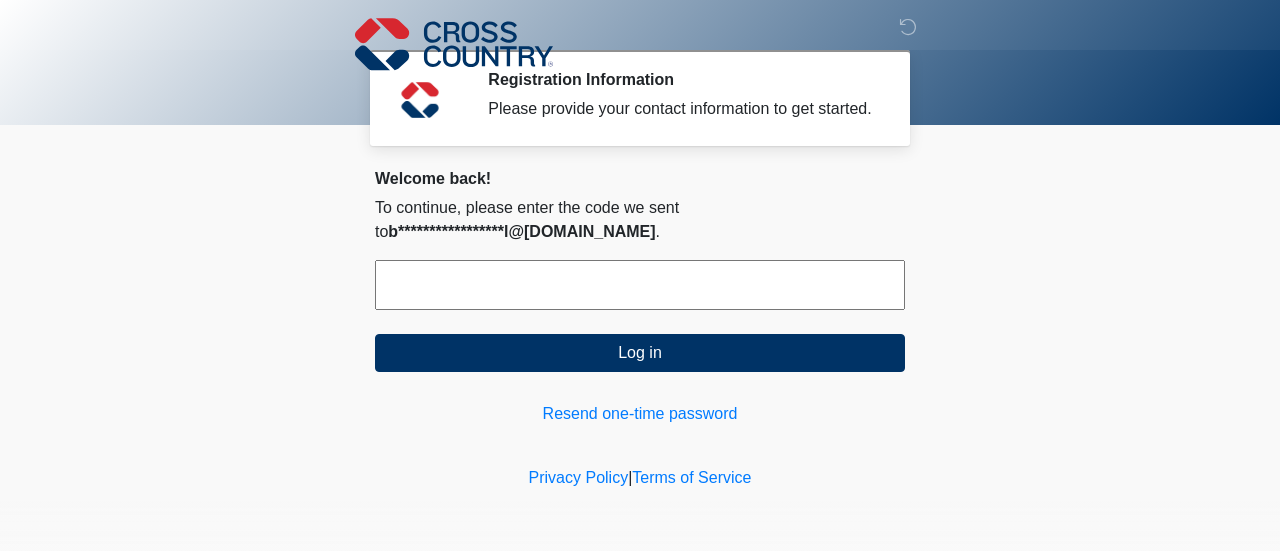 click at bounding box center (640, 285) 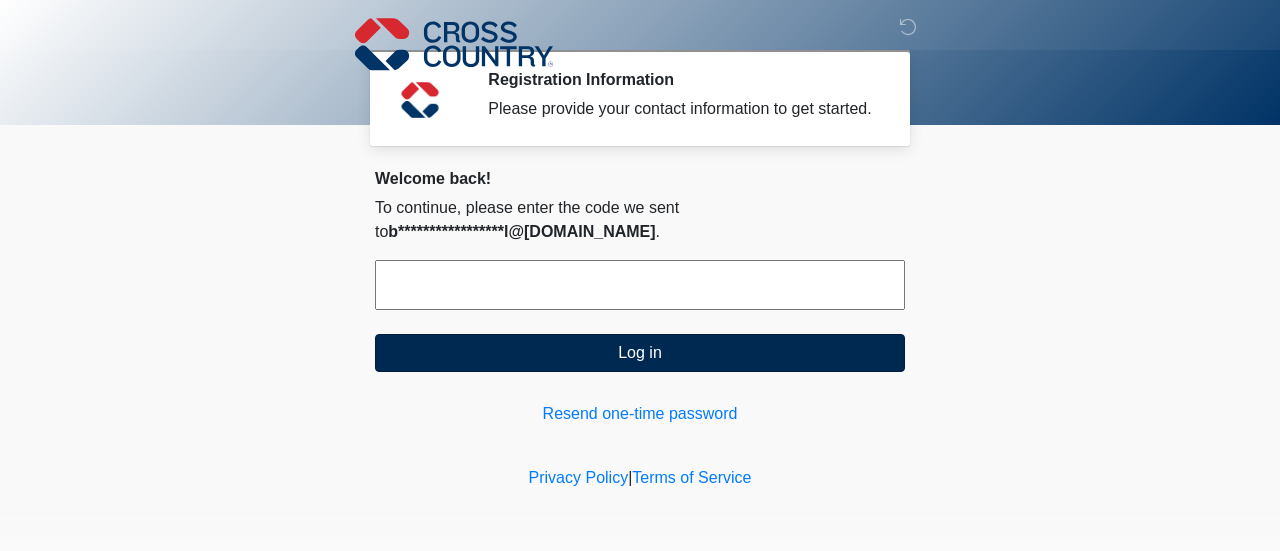 paste on "******" 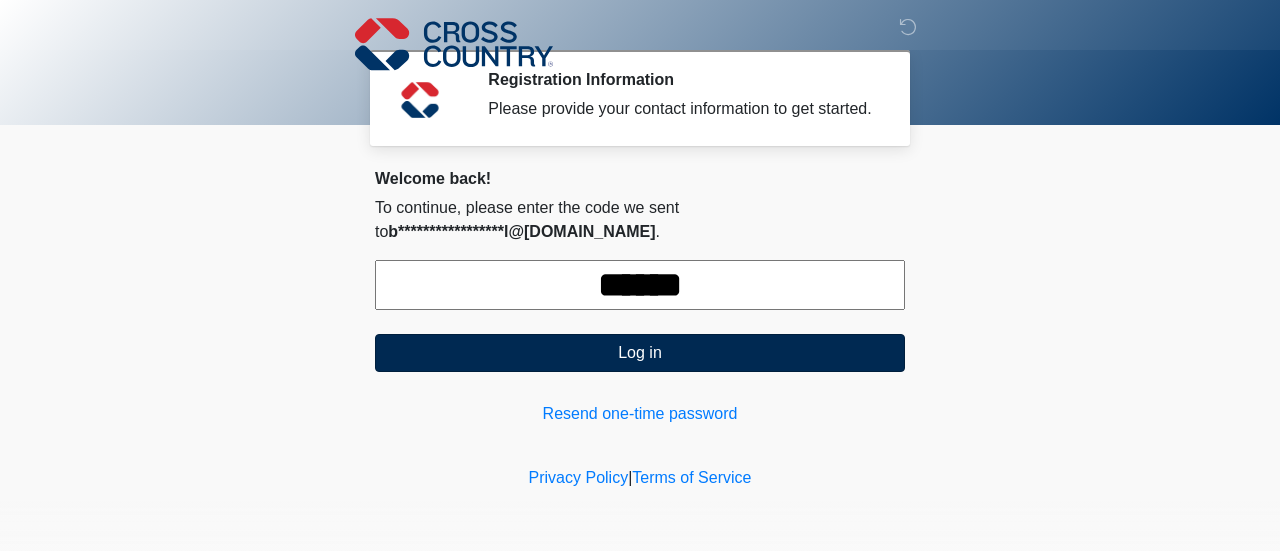 type on "******" 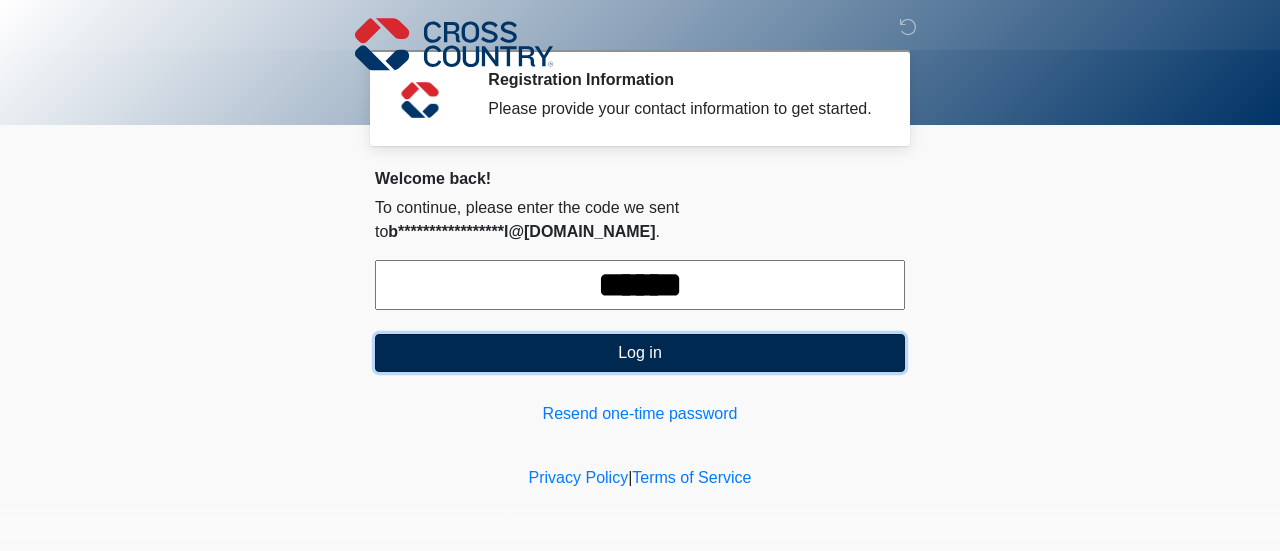 click on "Log in" at bounding box center (640, 353) 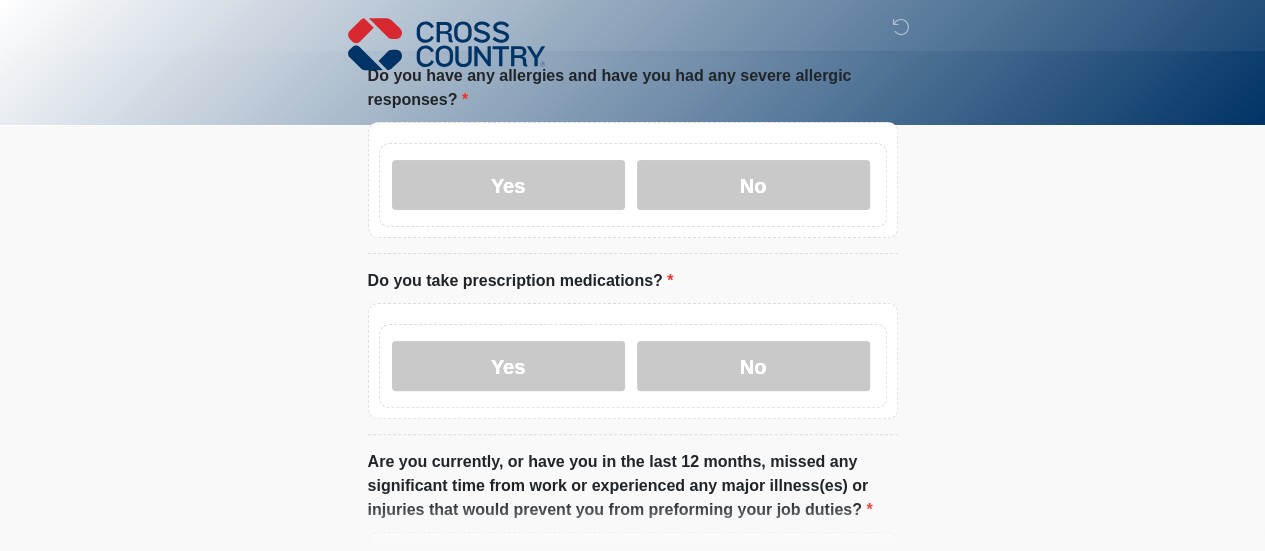 scroll, scrollTop: 0, scrollLeft: 0, axis: both 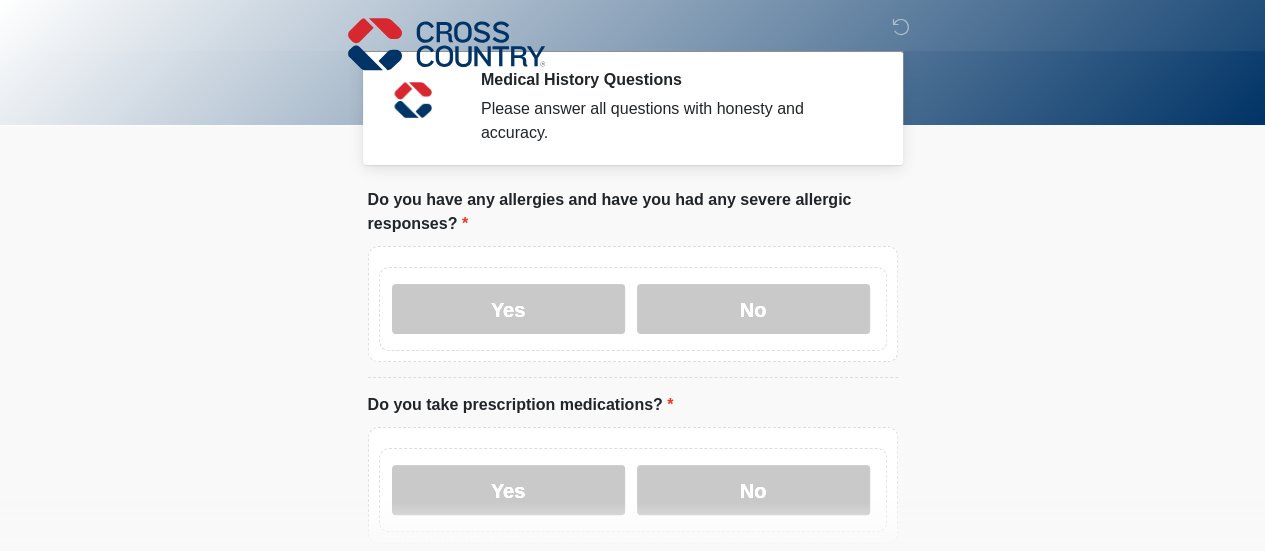 click on "Do you have any allergies and have you had any severe allergic responses?" at bounding box center (633, 212) 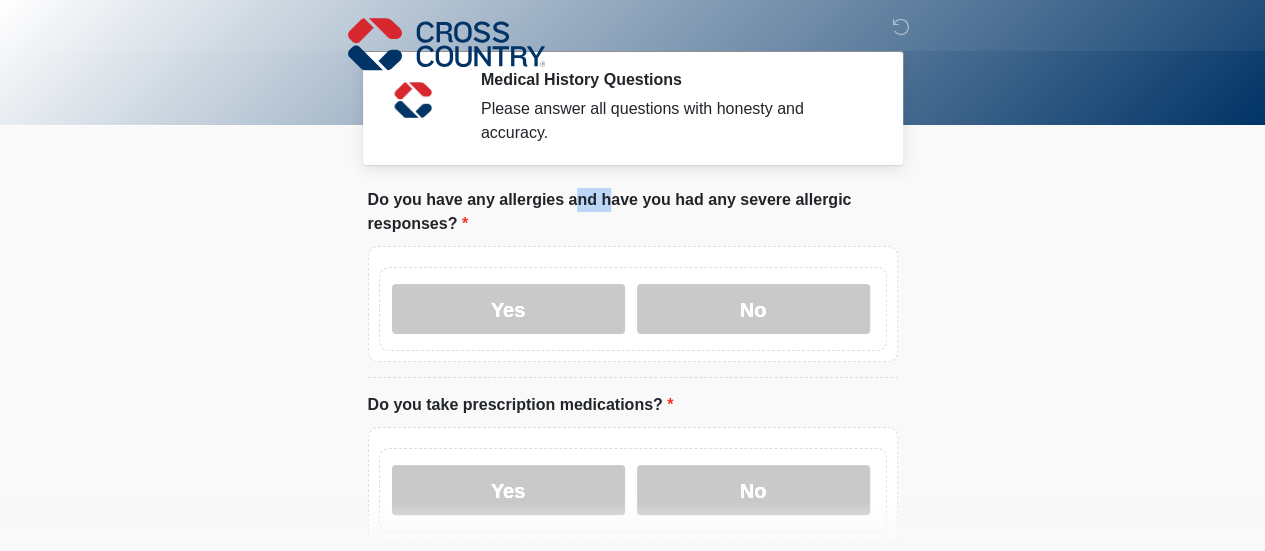 click on "Do you have any allergies and have you had any severe allergic responses?" at bounding box center [633, 212] 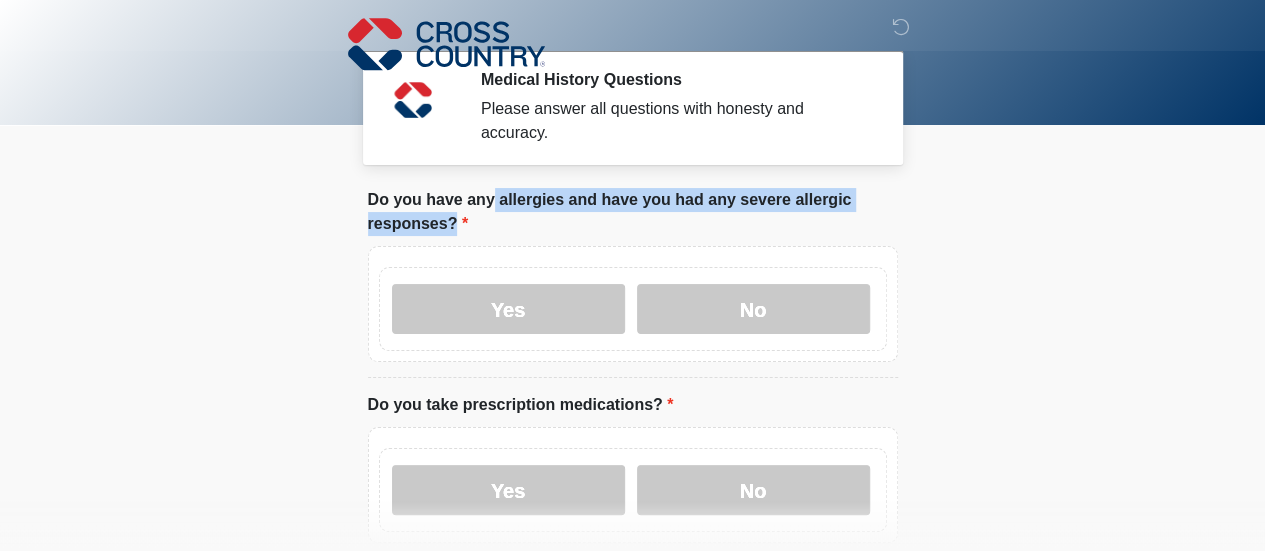 click on "Do you have any allergies and have you had any severe allergic responses?" at bounding box center [633, 212] 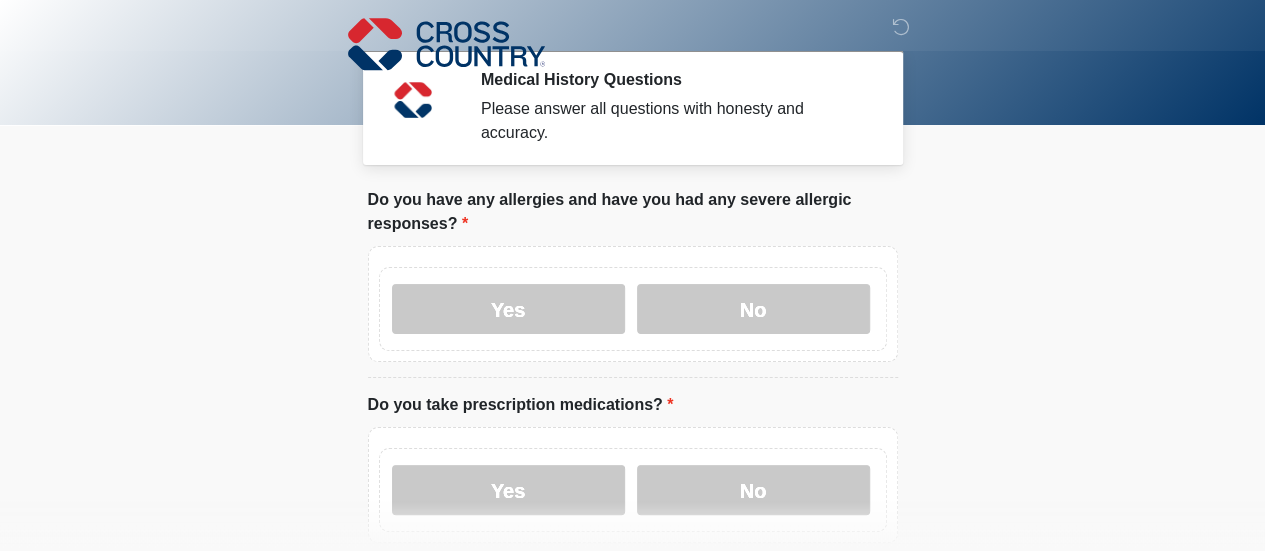 click on "Do you take prescription medications?" at bounding box center (521, 405) 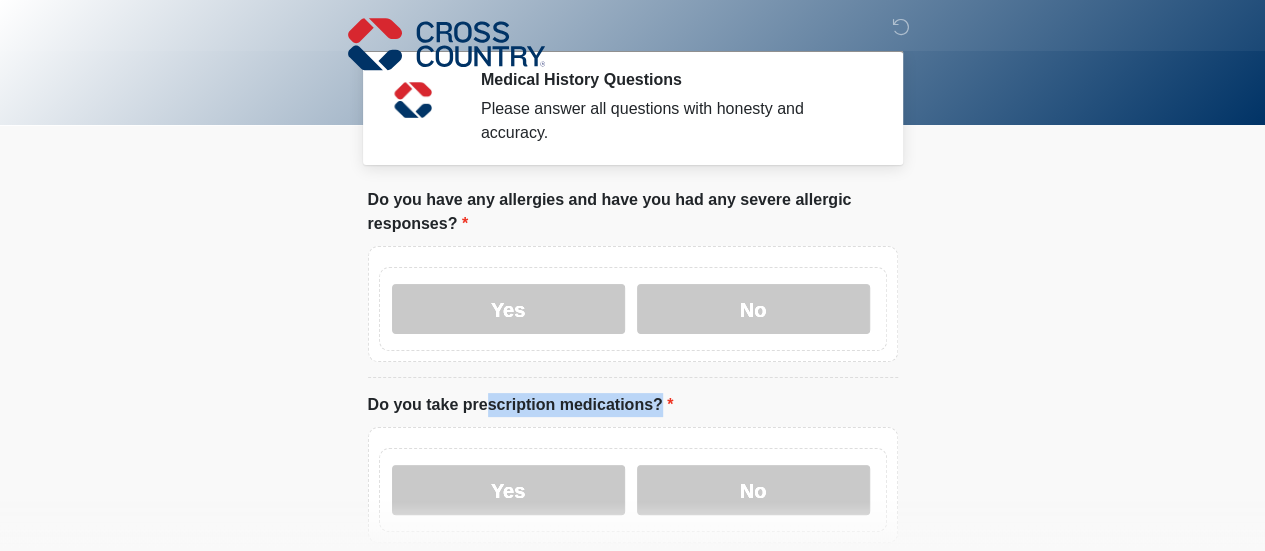 click on "Do you take prescription medications?" at bounding box center (521, 405) 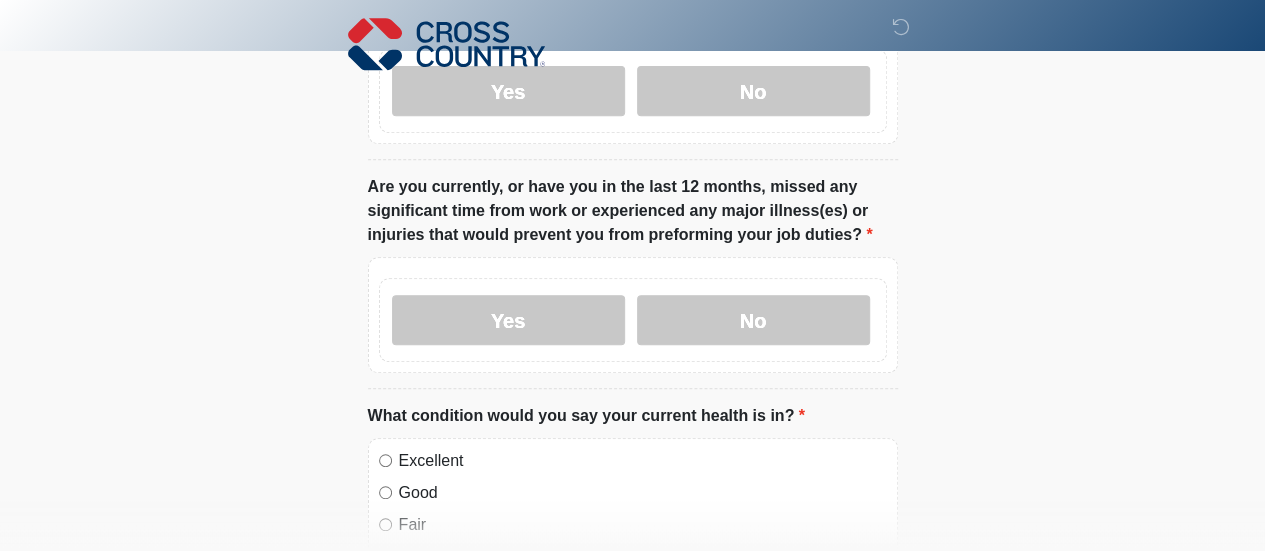 scroll, scrollTop: 400, scrollLeft: 0, axis: vertical 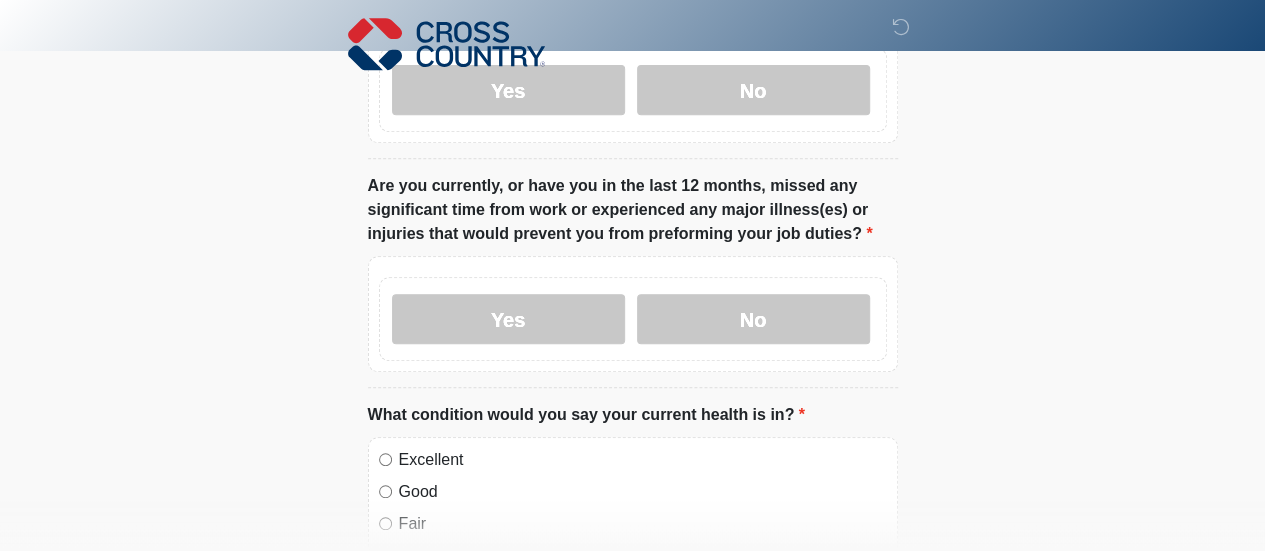 click on "Are you currently, or have you in the last 12 months, missed any significant time from work or experienced any major illness(es) or injuries that would prevent you from preforming your job duties?" at bounding box center (633, 210) 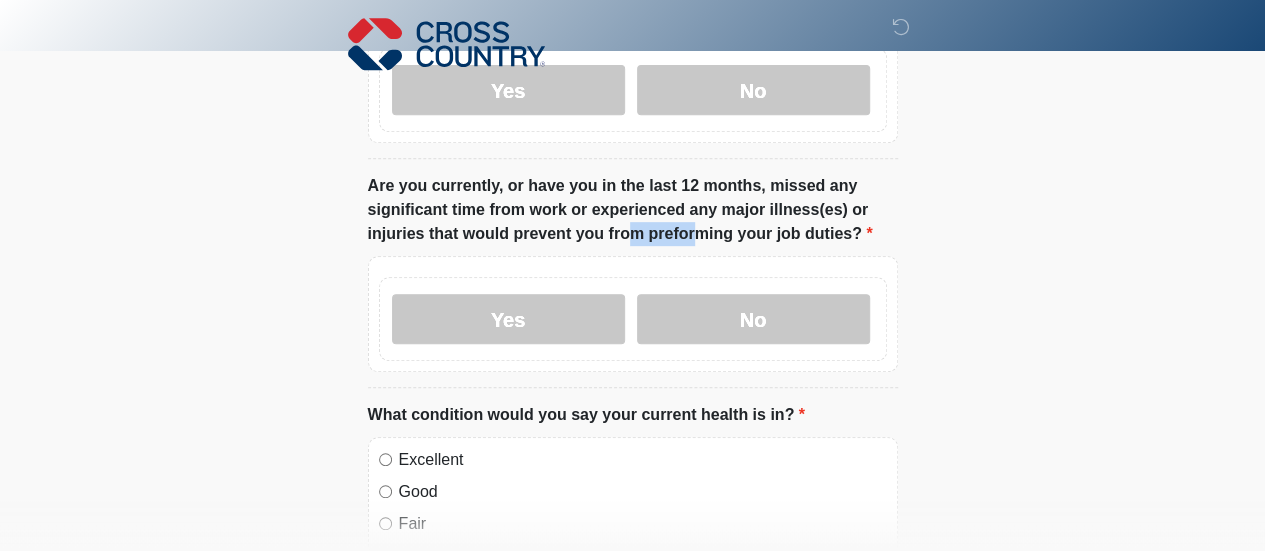 click on "Are you currently, or have you in the last 12 months, missed any significant time from work or experienced any major illness(es) or injuries that would prevent you from preforming your job duties?" at bounding box center [633, 210] 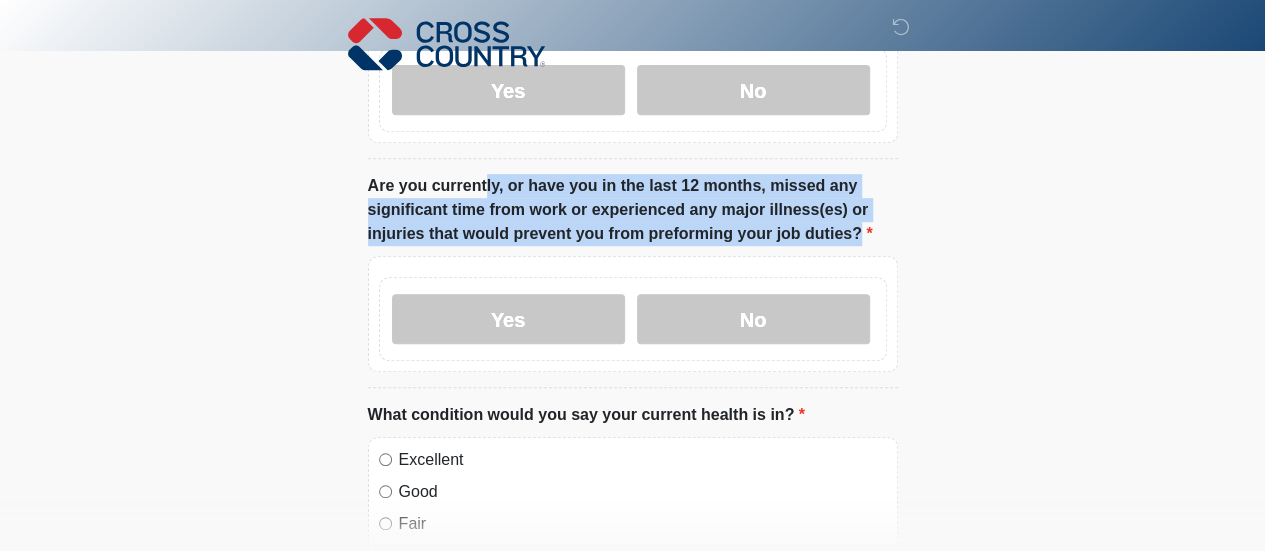 click on "Are you currently, or have you in the last 12 months, missed any significant time from work or experienced any major illness(es) or injuries that would prevent you from preforming your job duties?" at bounding box center [633, 210] 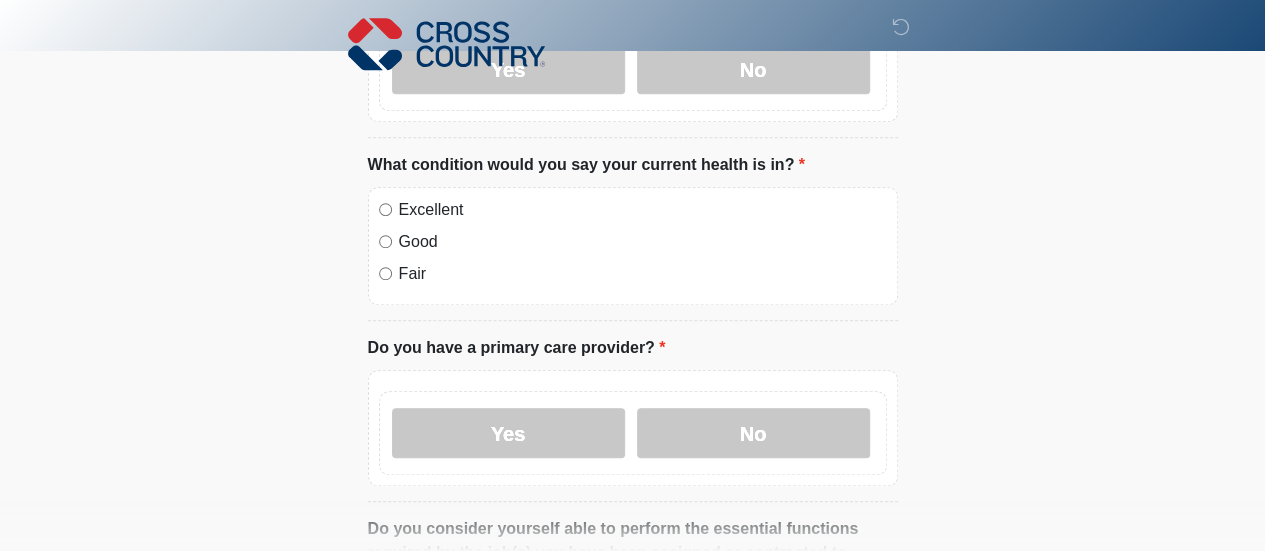 scroll, scrollTop: 0, scrollLeft: 0, axis: both 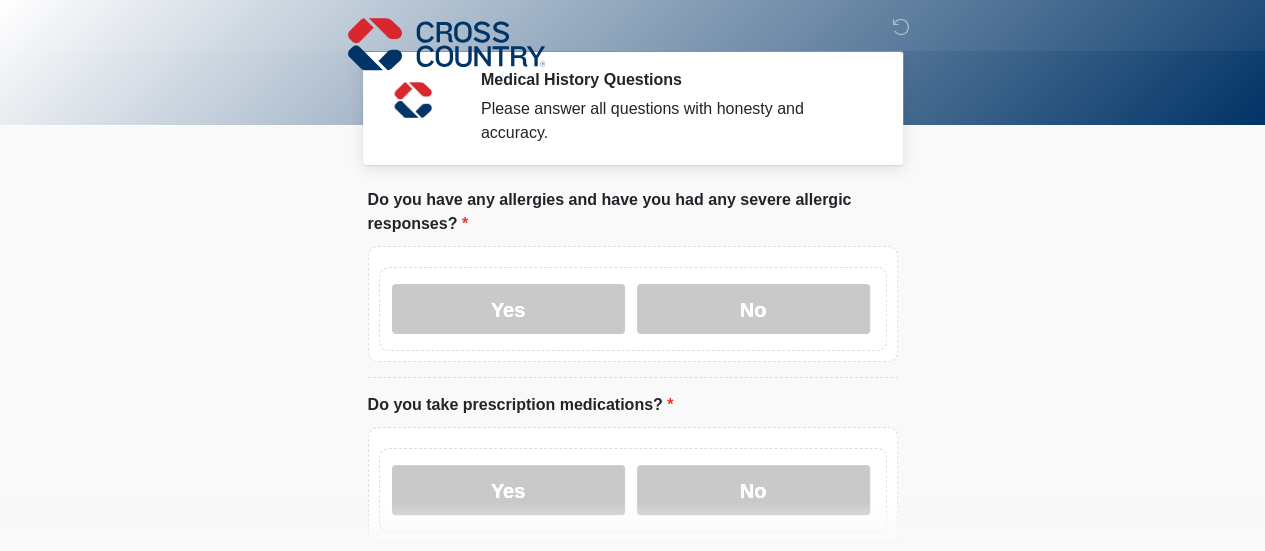 drag, startPoint x: 182, startPoint y: 275, endPoint x: 301, endPoint y: 271, distance: 119.06721 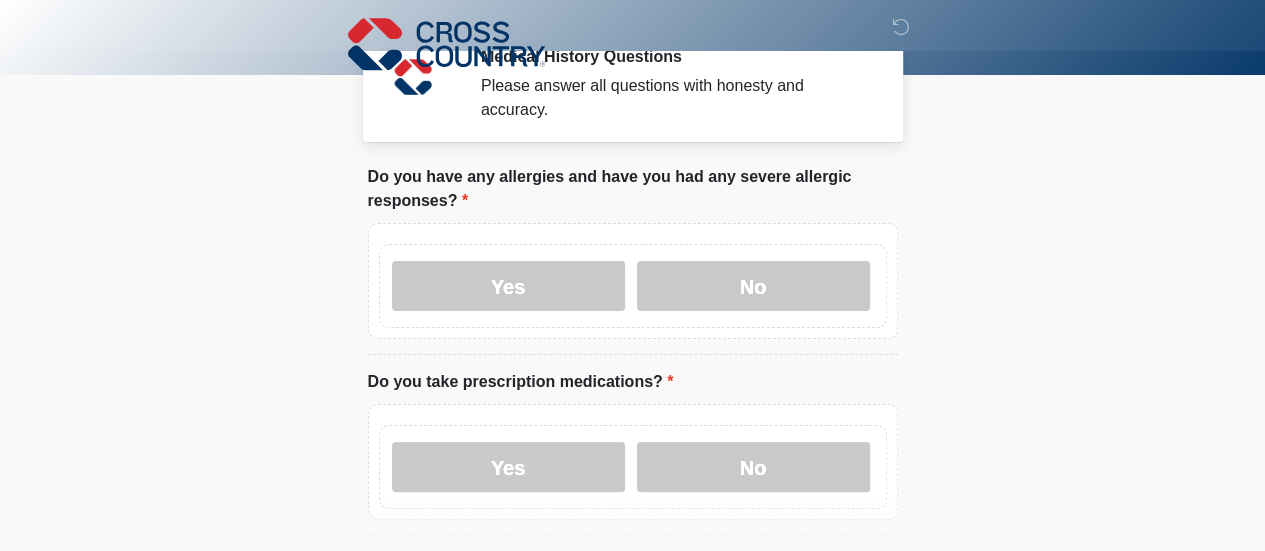 scroll, scrollTop: 0, scrollLeft: 0, axis: both 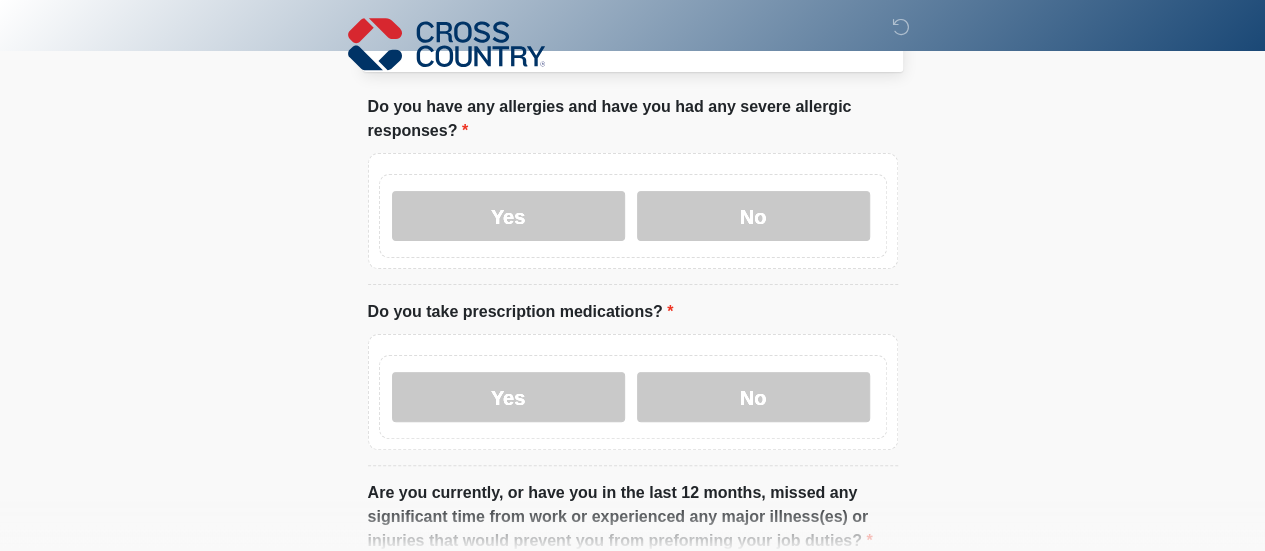 click on "Do you have any allergies and have you had any severe allergic responses?" at bounding box center (633, 119) 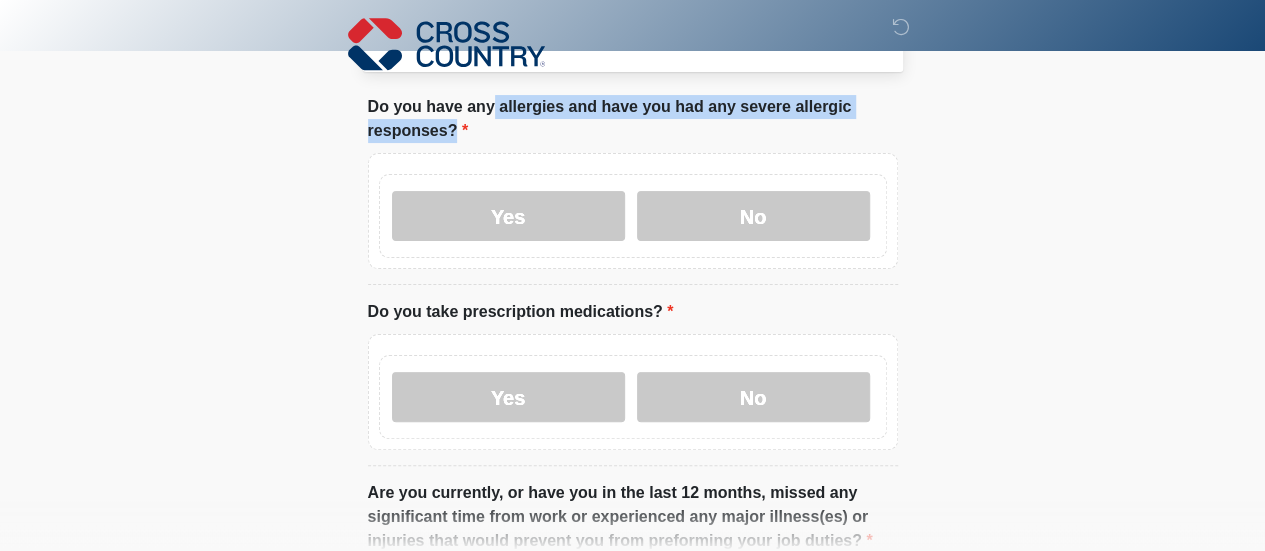 click on "Do you have any allergies and have you had any severe allergic responses?" at bounding box center (633, 119) 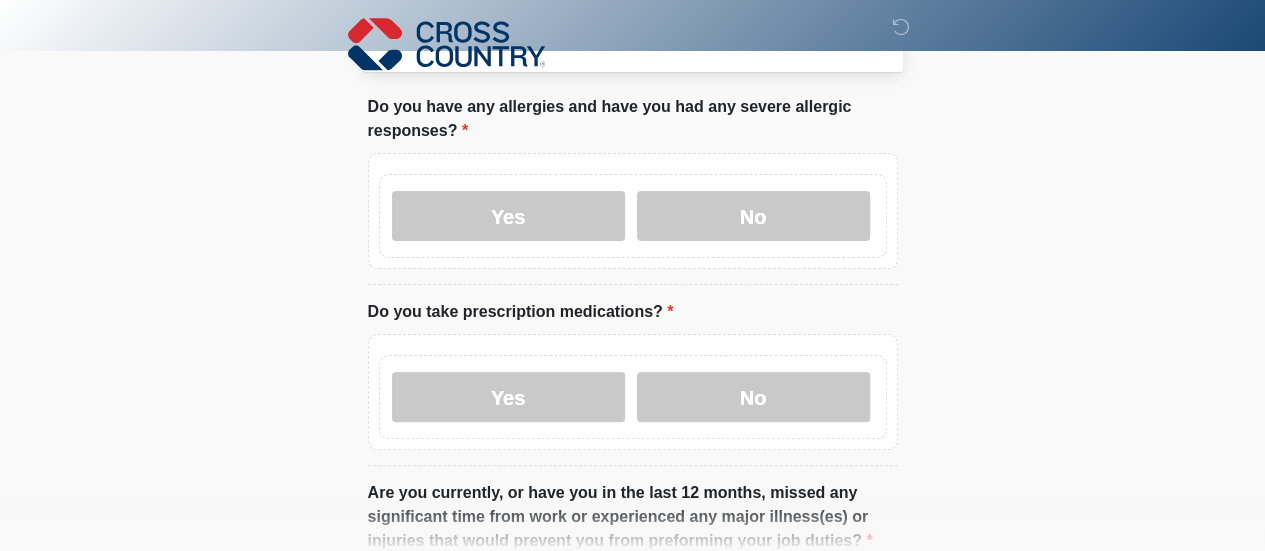 click on "Do you take prescription medications?" at bounding box center [521, 312] 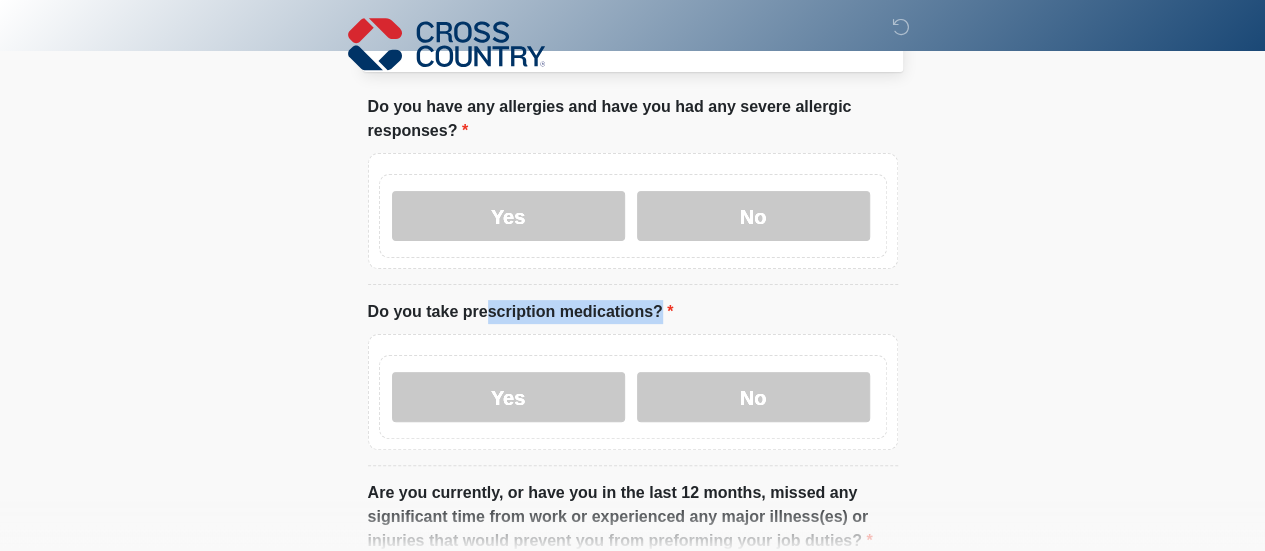 click on "Do you take prescription medications?" at bounding box center [521, 312] 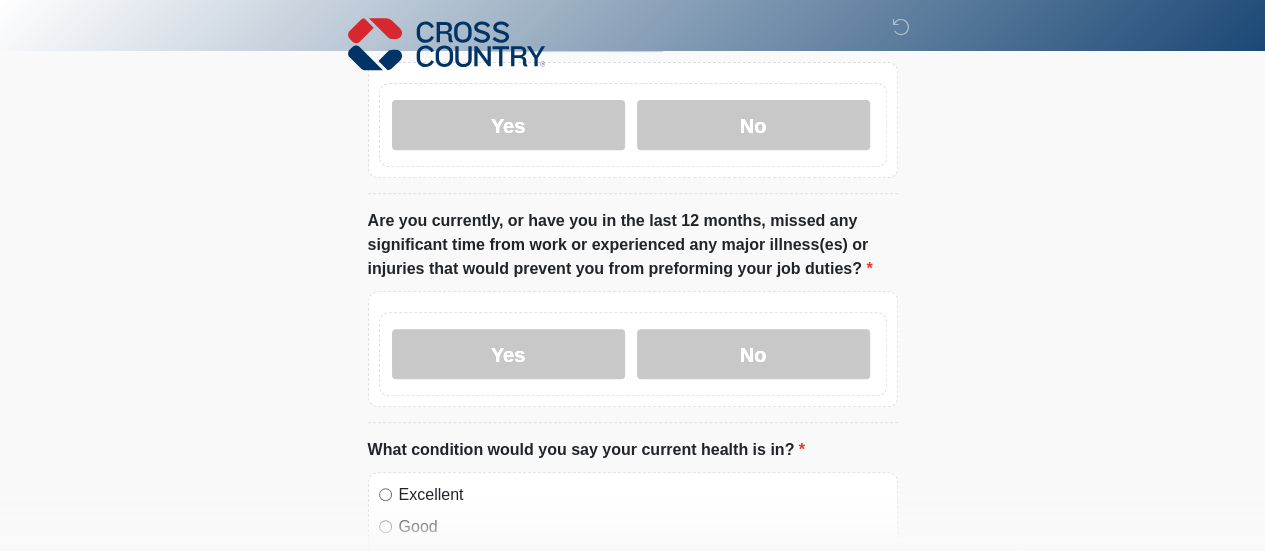 scroll, scrollTop: 293, scrollLeft: 0, axis: vertical 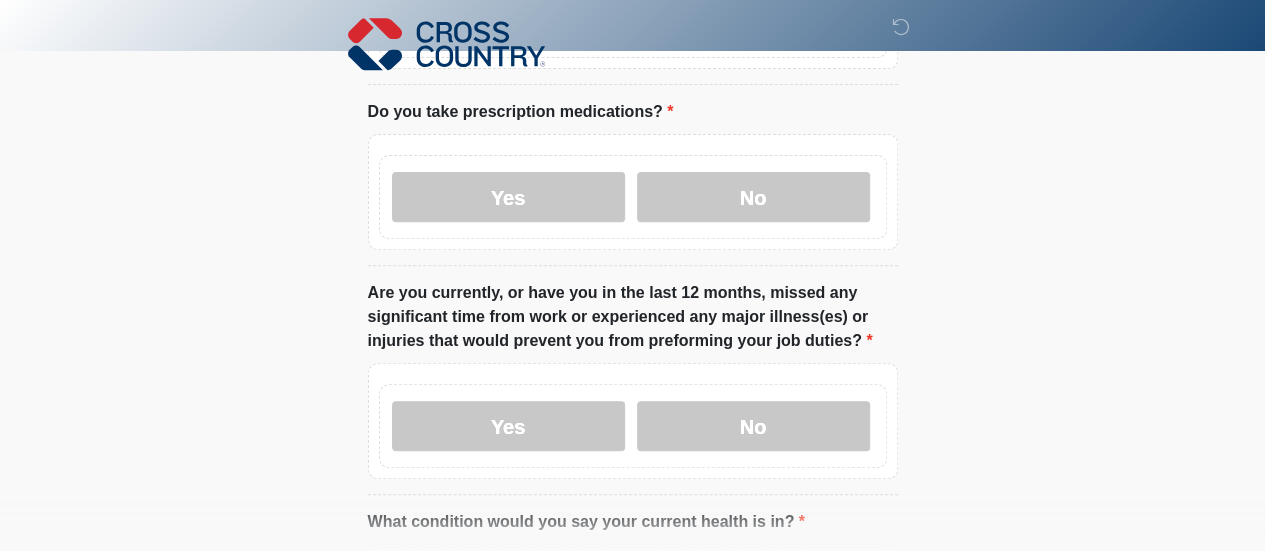 click on "Are you currently, or have you in the last 12 months, missed any significant time from work or experienced any major illness(es) or injuries that would prevent you from preforming your job duties?" at bounding box center (633, 317) 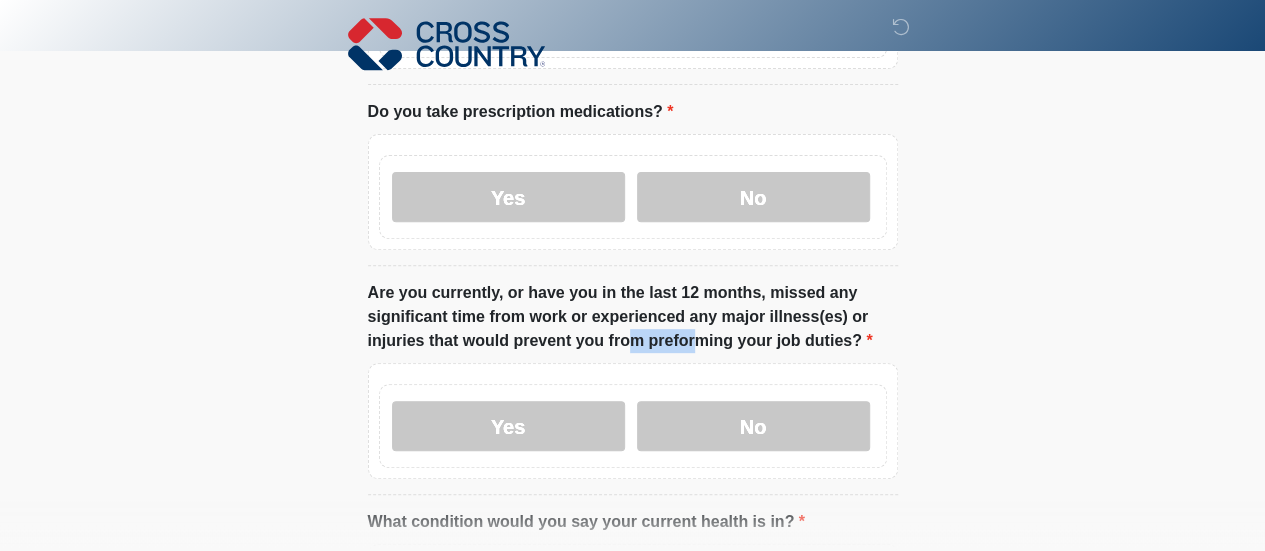 click on "Are you currently, or have you in the last 12 months, missed any significant time from work or experienced any major illness(es) or injuries that would prevent you from preforming your job duties?" at bounding box center (633, 317) 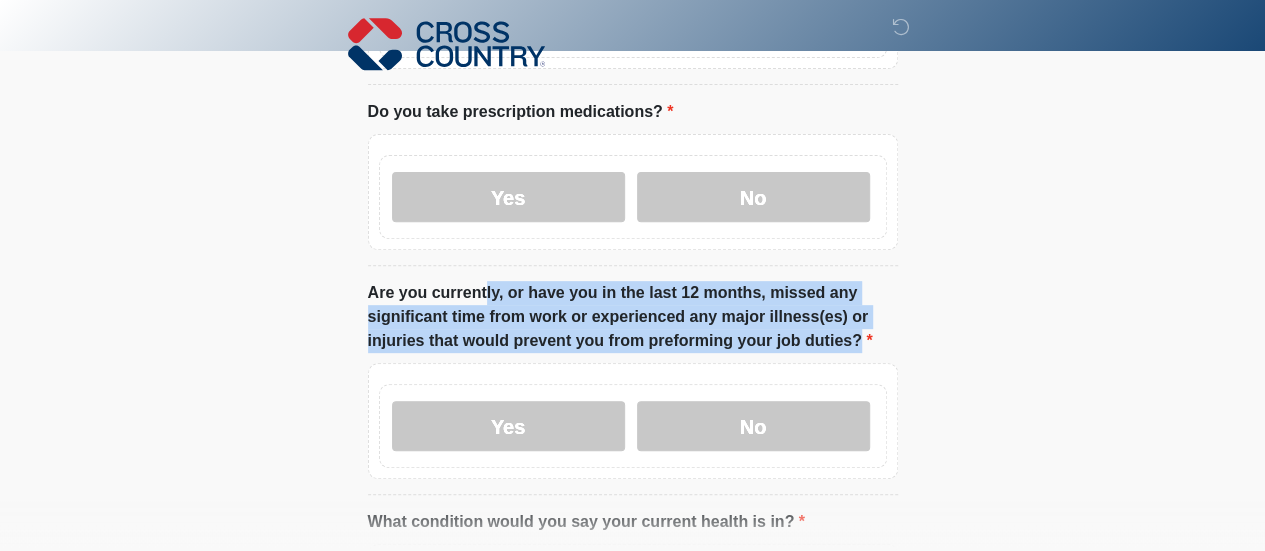 click on "Are you currently, or have you in the last 12 months, missed any significant time from work or experienced any major illness(es) or injuries that would prevent you from preforming your job duties?" at bounding box center (633, 317) 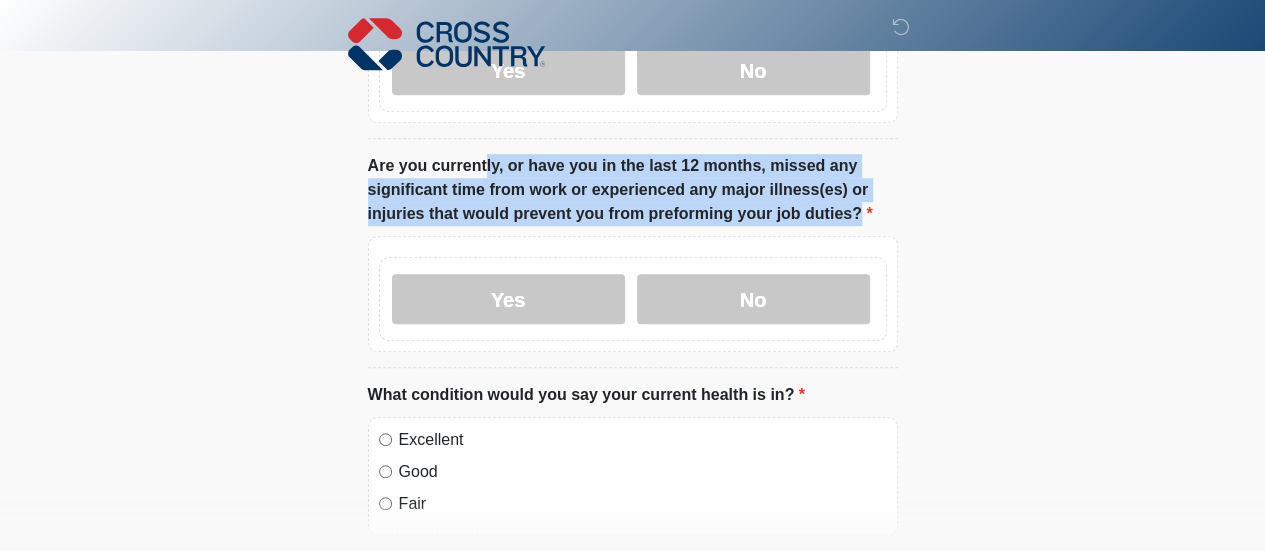 scroll, scrollTop: 493, scrollLeft: 0, axis: vertical 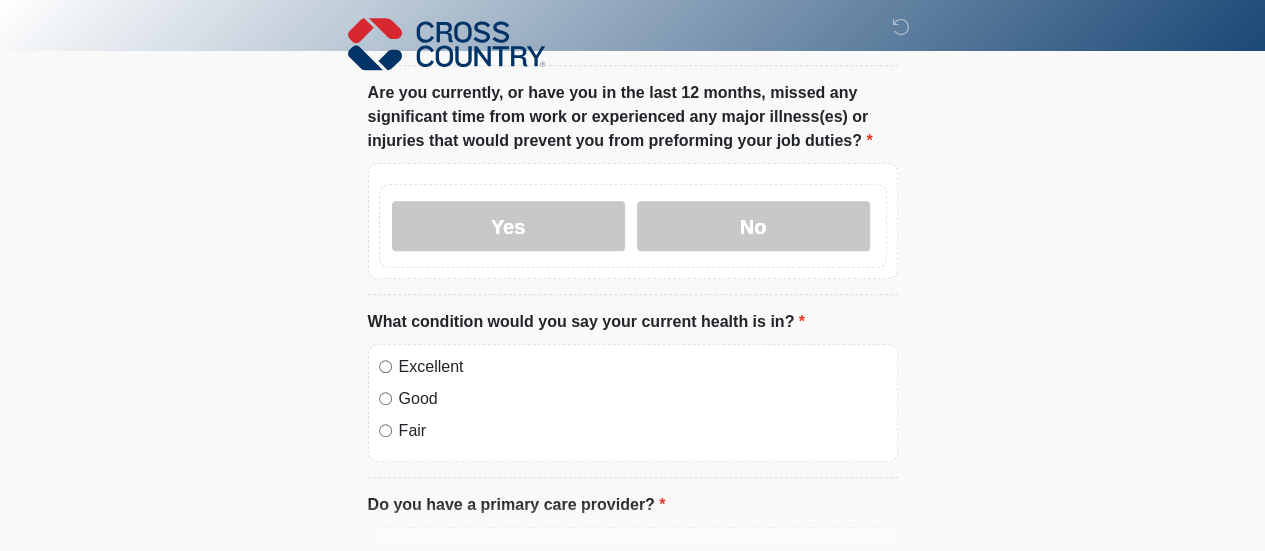 click on "What condition would you say your current health is in?" at bounding box center (586, 322) 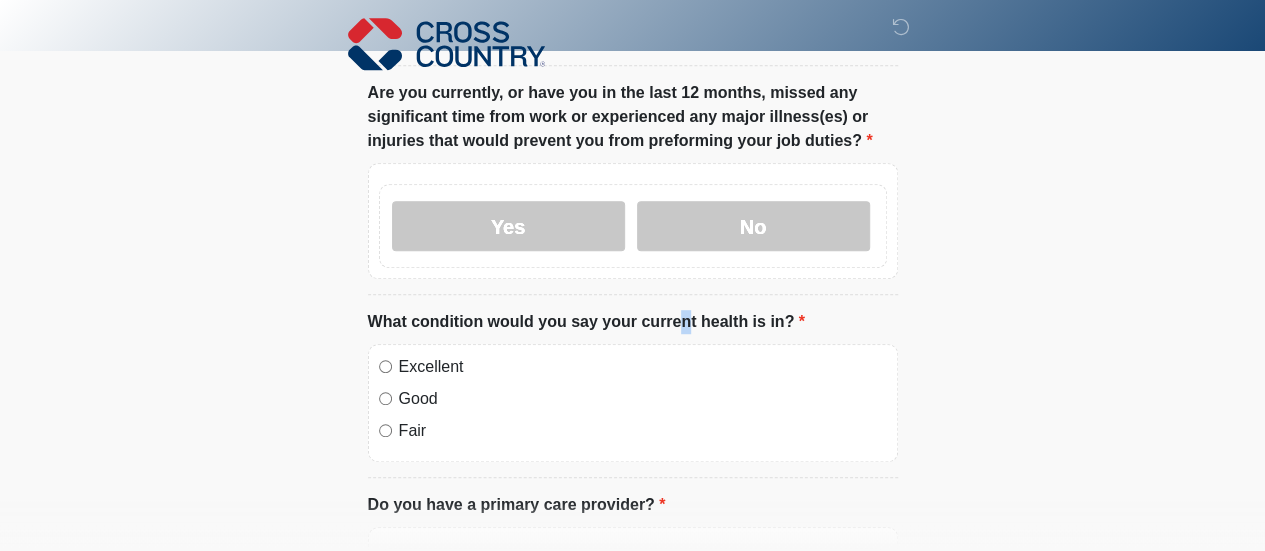 click on "What condition would you say your current health is in?" at bounding box center (586, 322) 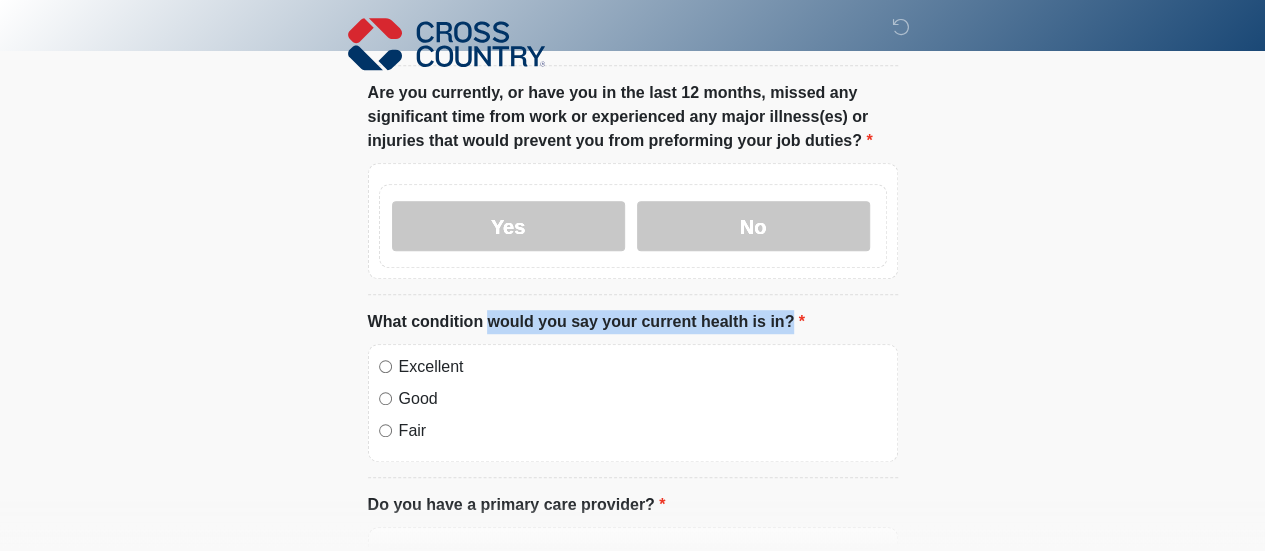 click on "What condition would you say your current health is in?" at bounding box center [586, 322] 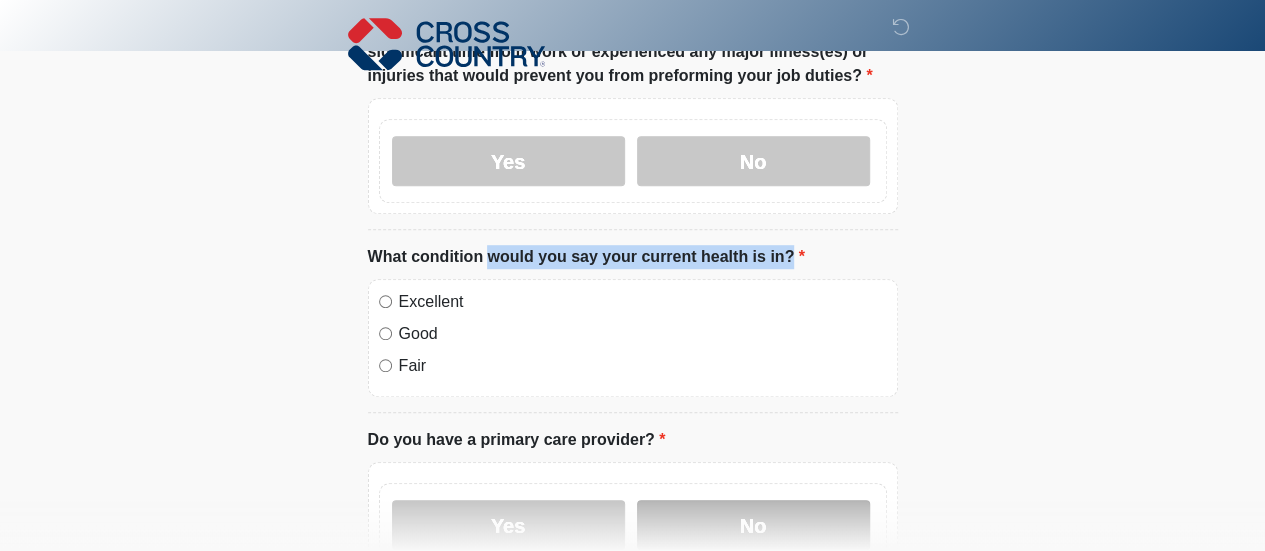 scroll, scrollTop: 793, scrollLeft: 0, axis: vertical 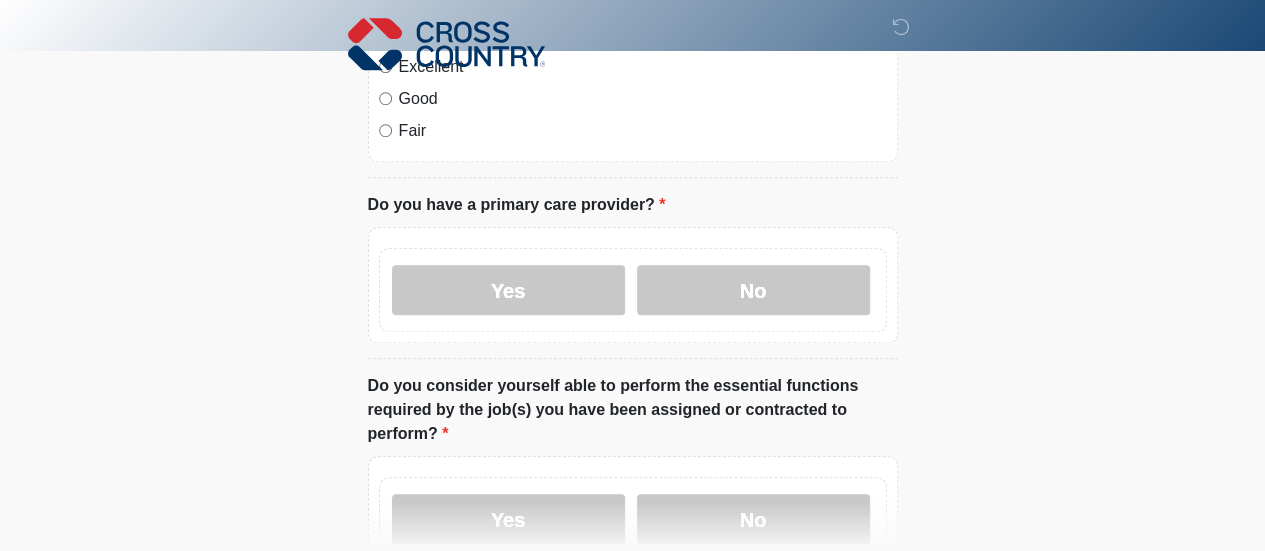 click on "Do you have a primary care provider?" at bounding box center [517, 205] 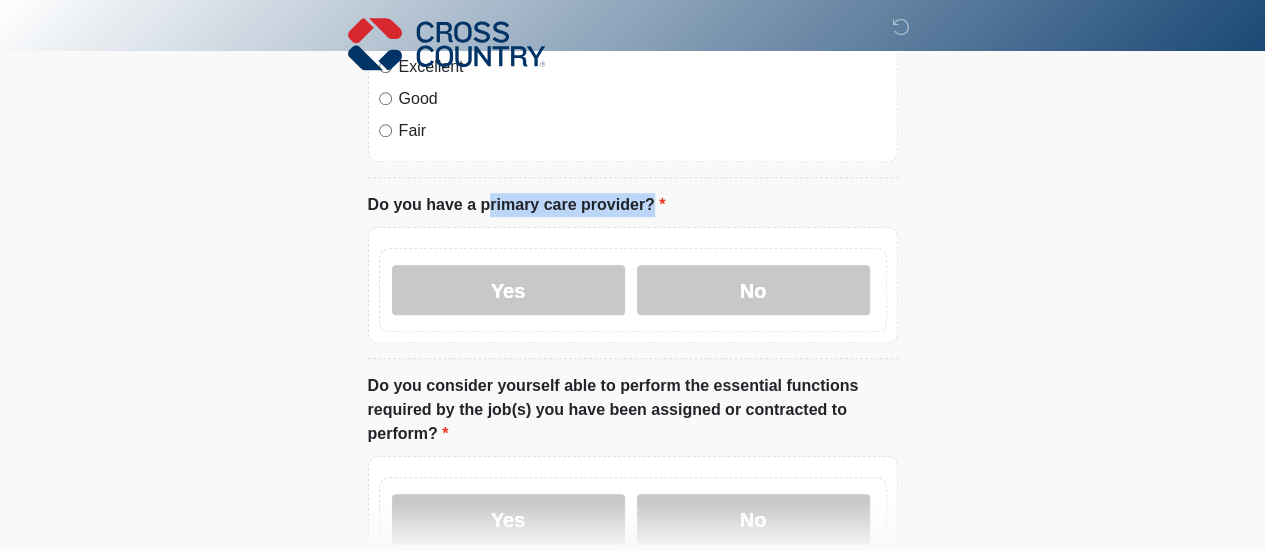 click on "Do you have a primary care provider?" at bounding box center [517, 205] 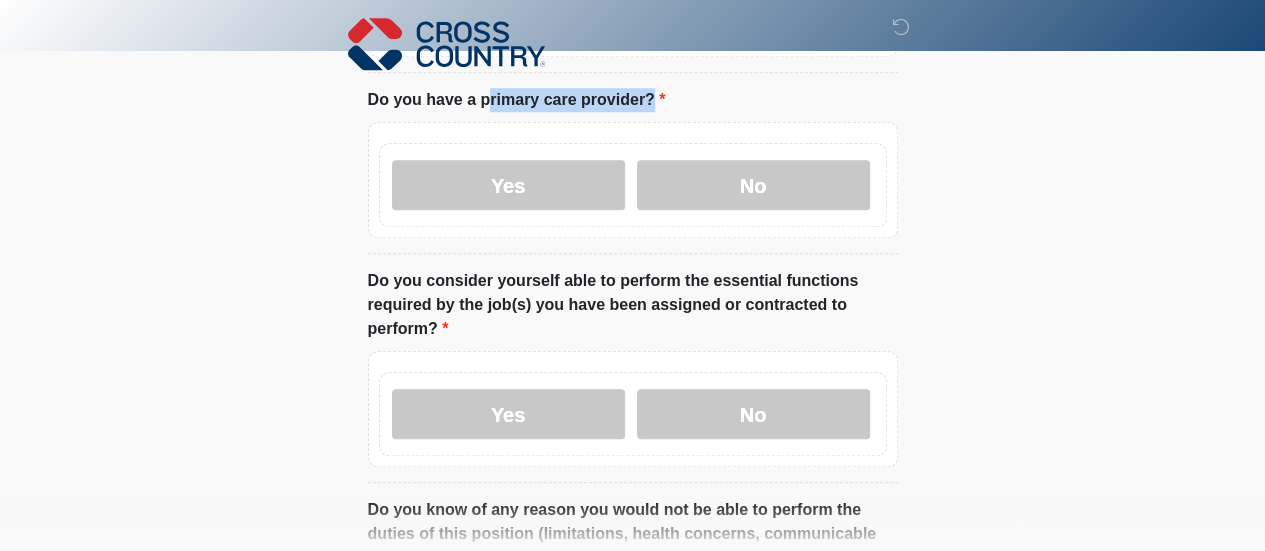 scroll, scrollTop: 993, scrollLeft: 0, axis: vertical 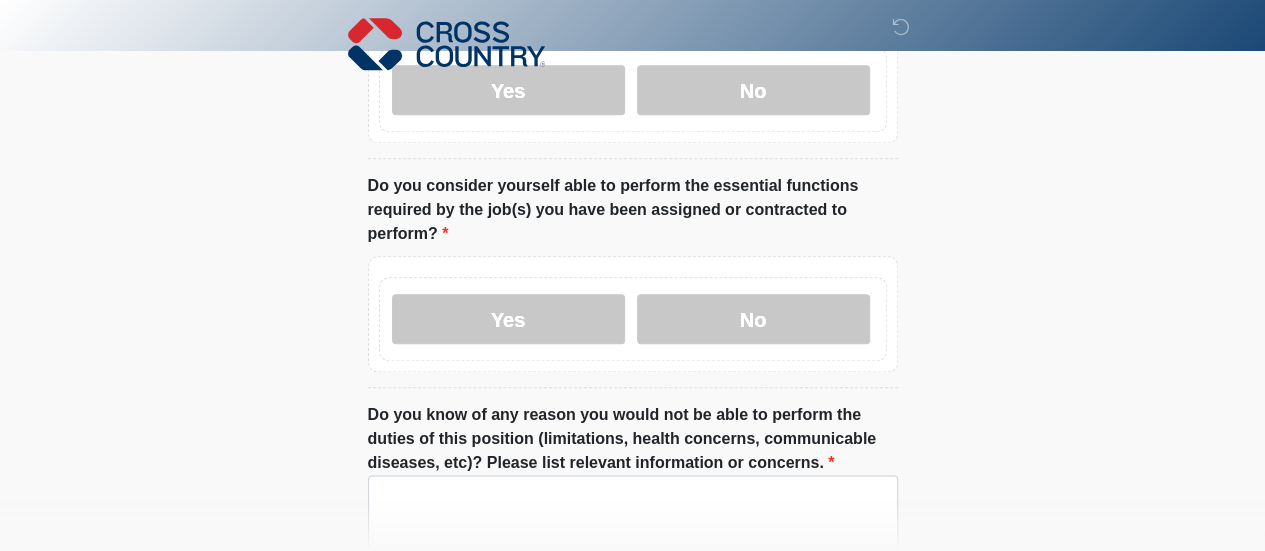 click on "Do you consider yourself able to perform the essential functions required by the job(s) you have been assigned or contracted to perform?" at bounding box center (633, 210) 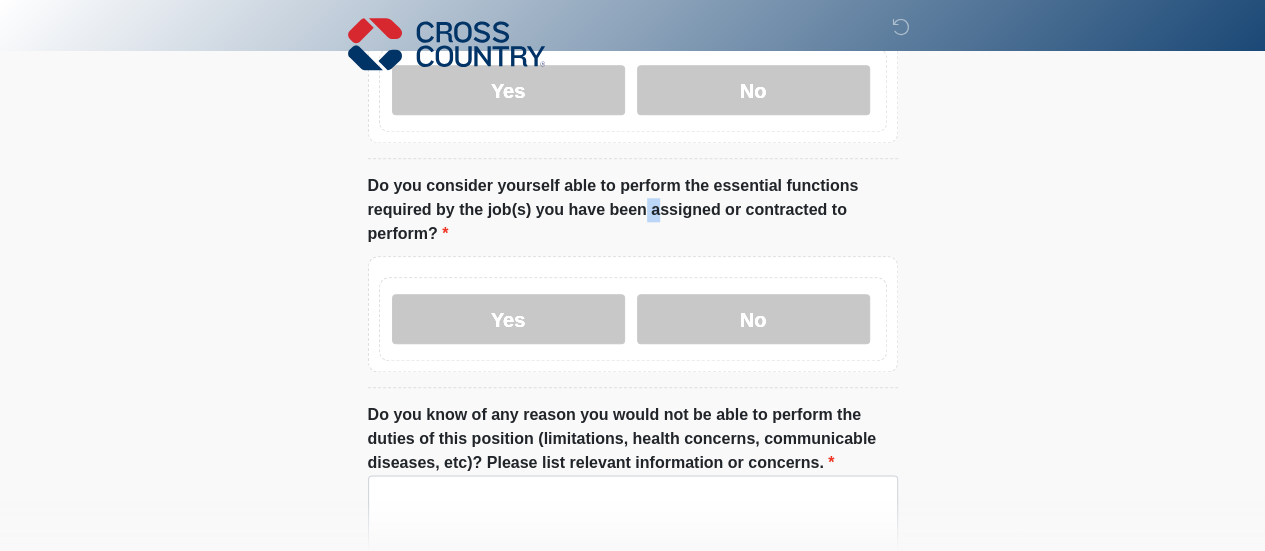 click on "Do you consider yourself able to perform the essential functions required by the job(s) you have been assigned or contracted to perform?" at bounding box center (633, 210) 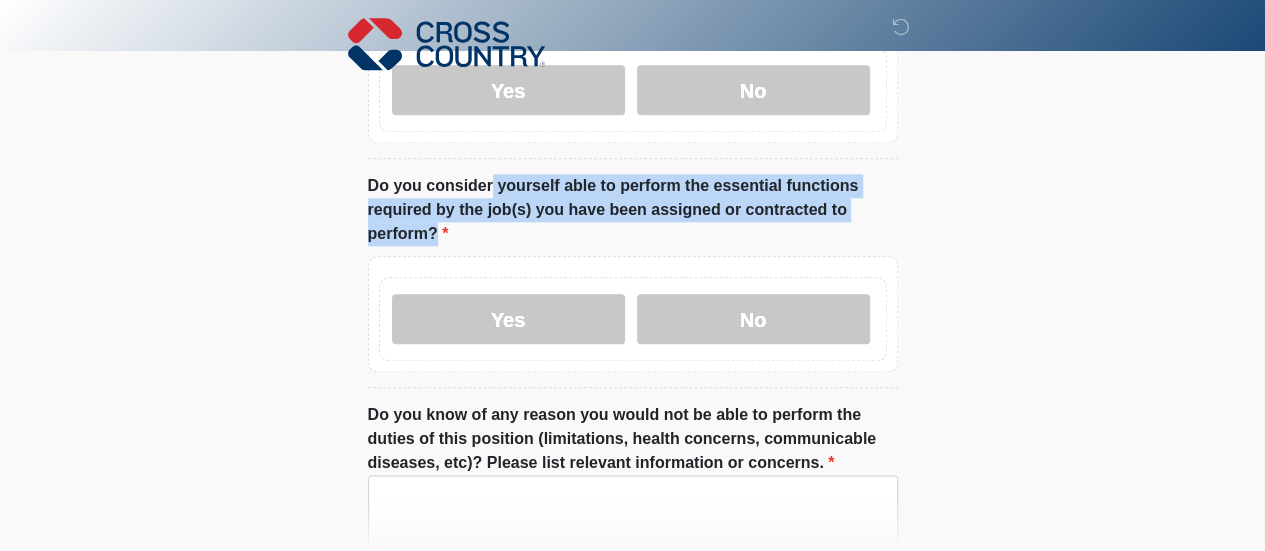 click on "Do you consider yourself able to perform the essential functions required by the job(s) you have been assigned or contracted to perform?" at bounding box center [633, 210] 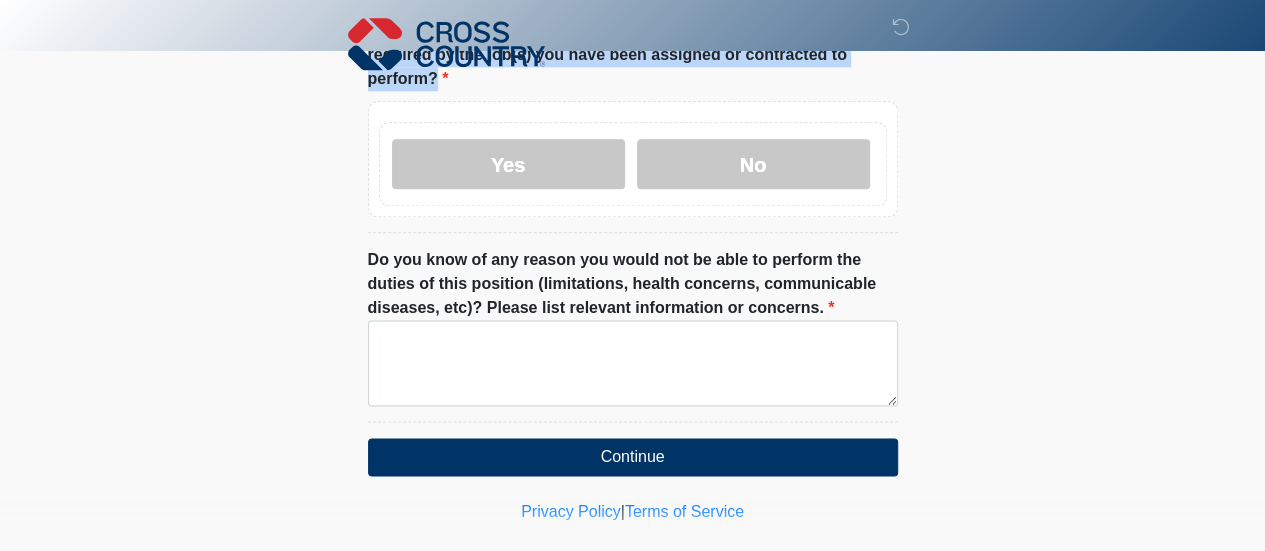 scroll, scrollTop: 1150, scrollLeft: 0, axis: vertical 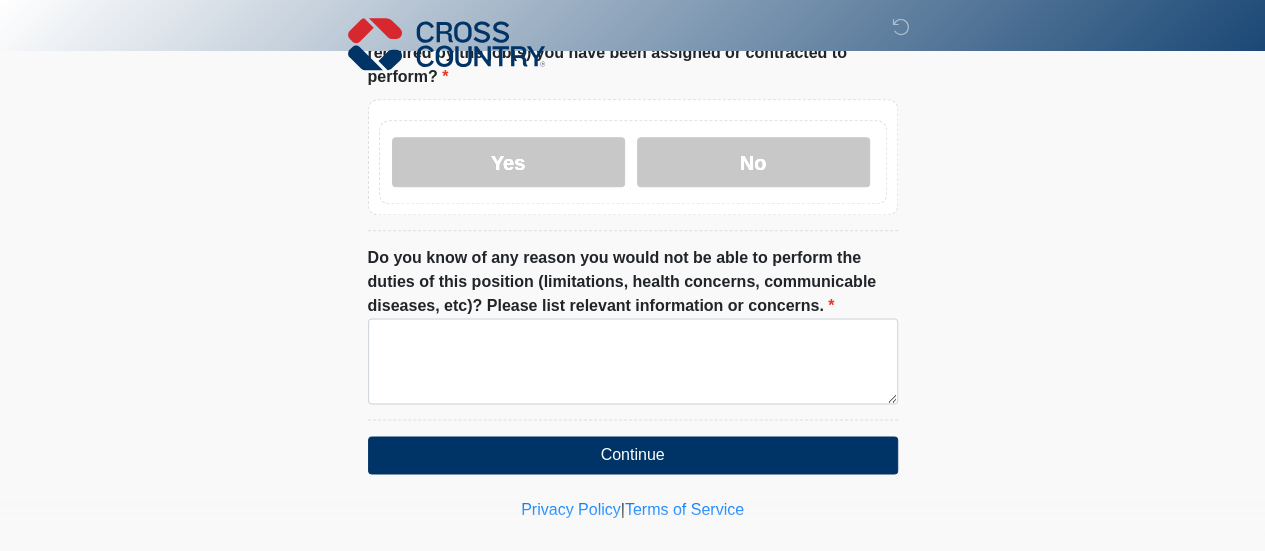 click on "Do you know of any reason you would not be able to perform the duties of this position (limitations, health concerns, communicable diseases, etc)?  Please list relevant information or concerns." at bounding box center (633, 282) 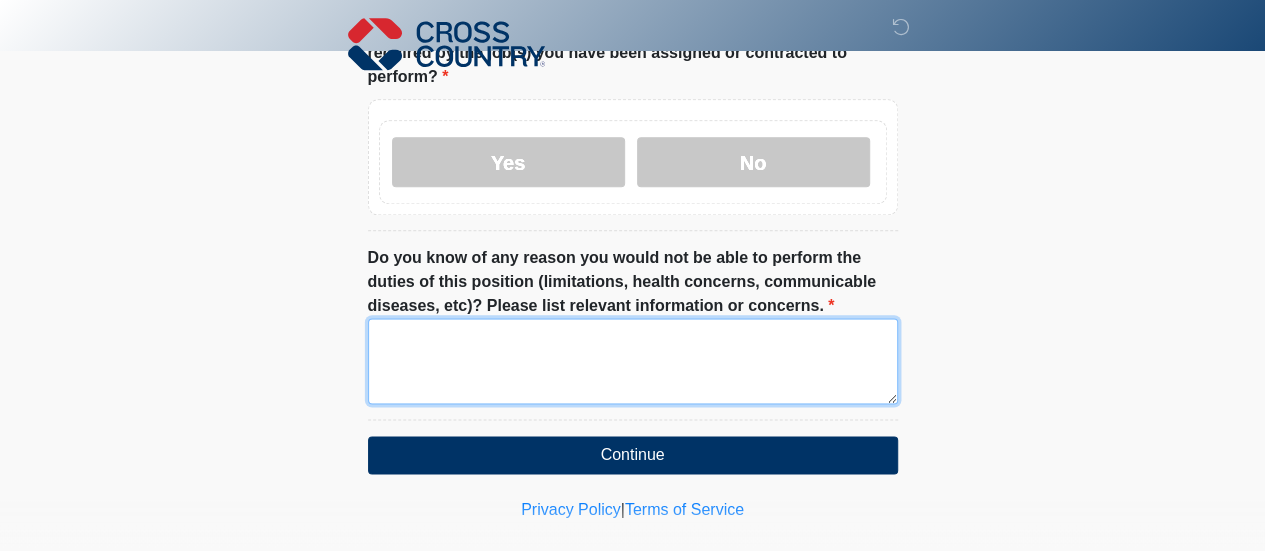 click on "Do you know of any reason you would not be able to perform the duties of this position (limitations, health concerns, communicable diseases, etc)?  Please list relevant information or concerns." at bounding box center [633, 361] 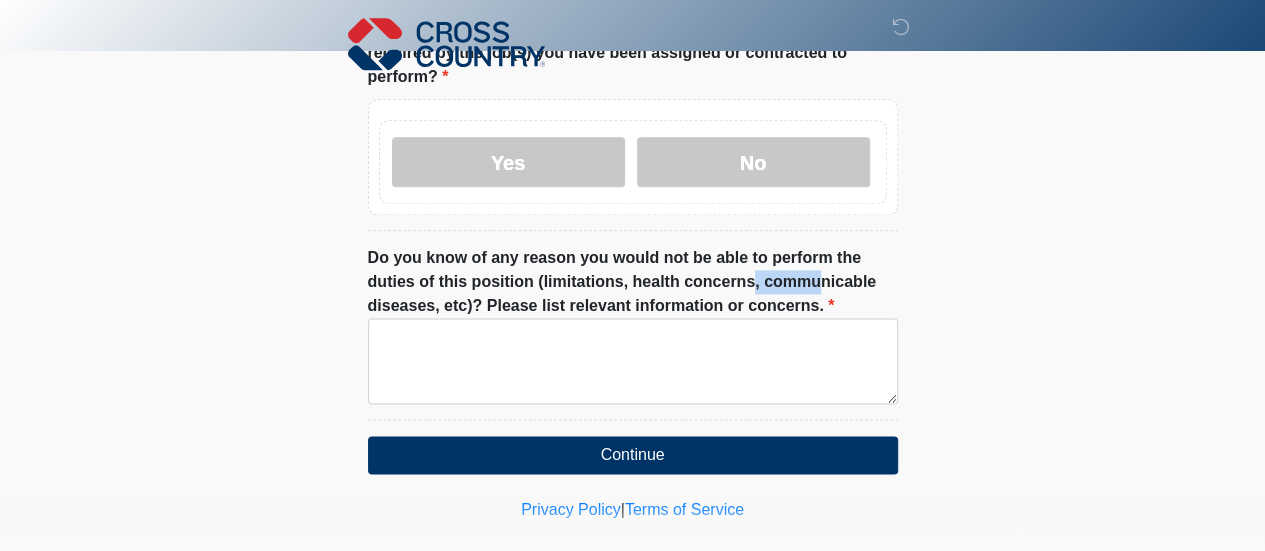 click on "Do you know of any reason you would not be able to perform the duties of this position (limitations, health concerns, communicable diseases, etc)?  Please list relevant information or concerns." at bounding box center [633, 282] 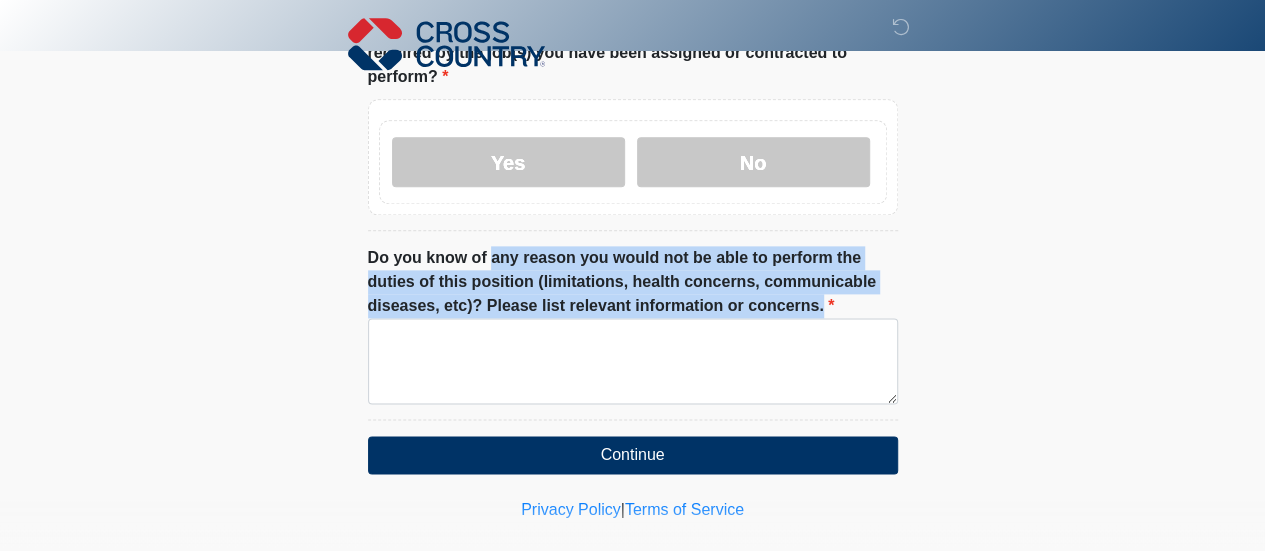 click on "Do you know of any reason you would not be able to perform the duties of this position (limitations, health concerns, communicable diseases, etc)?  Please list relevant information or concerns." at bounding box center (633, 282) 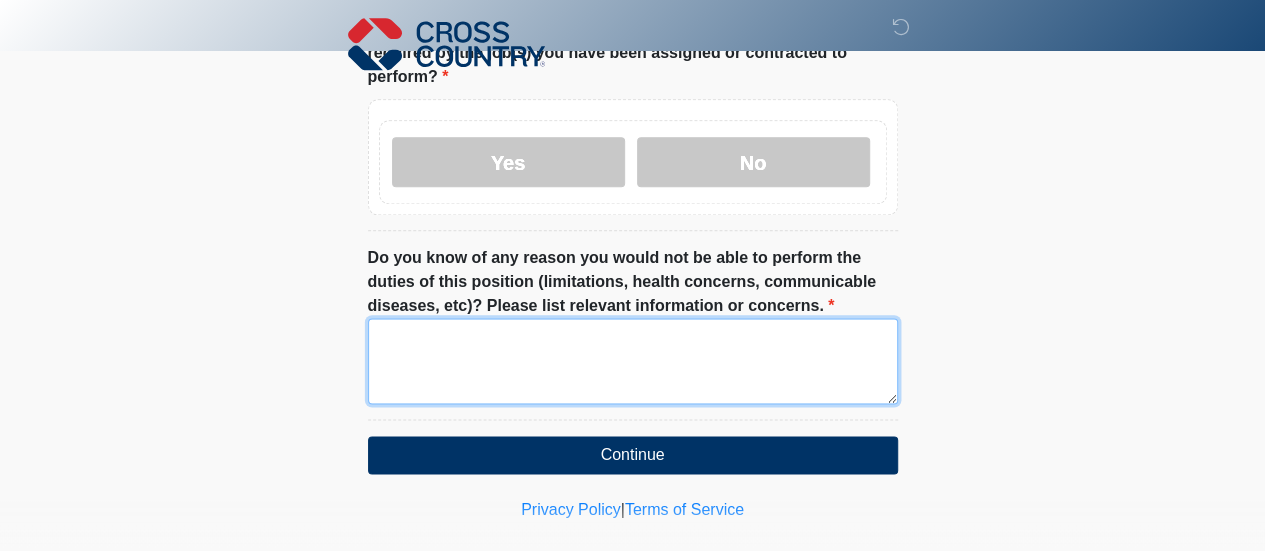 click on "Do you know of any reason you would not be able to perform the duties of this position (limitations, health concerns, communicable diseases, etc)?  Please list relevant information or concerns." at bounding box center (633, 361) 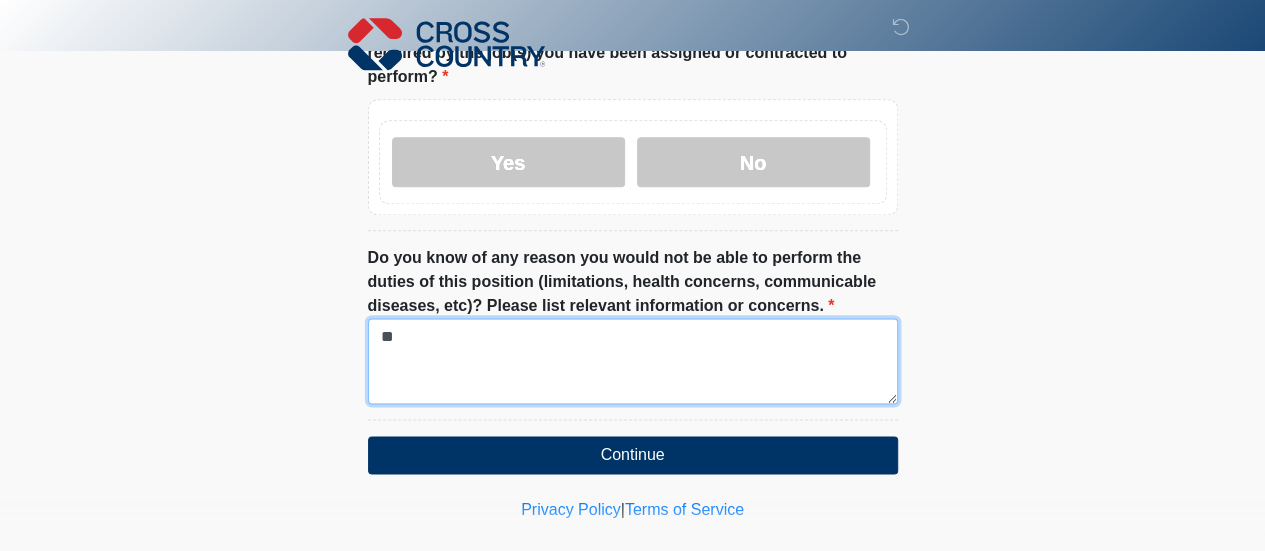 type on "*" 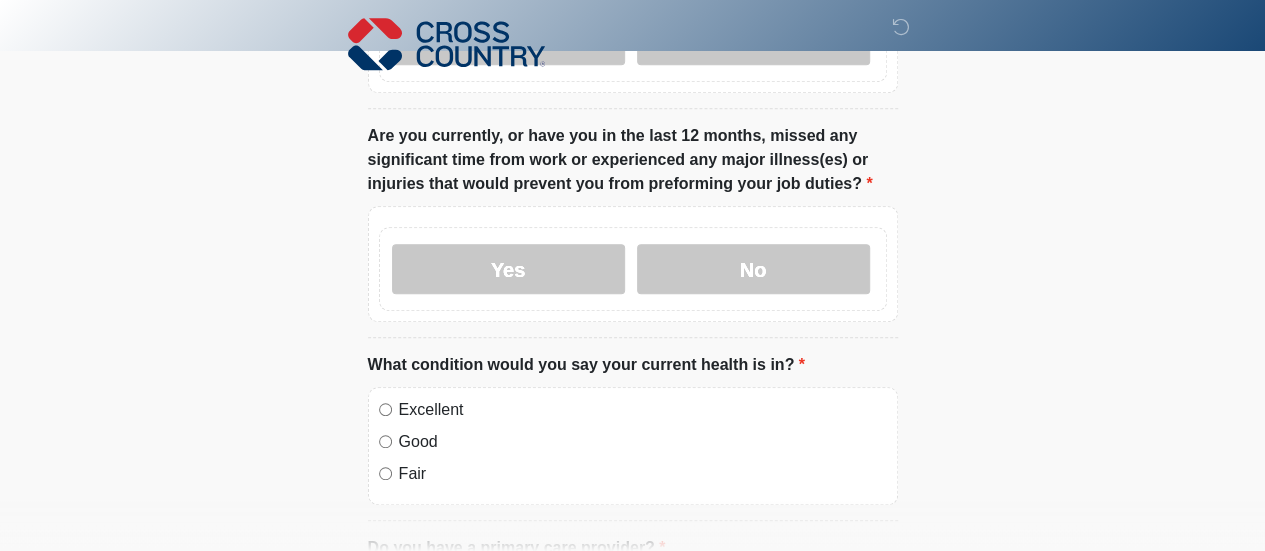 scroll, scrollTop: 0, scrollLeft: 0, axis: both 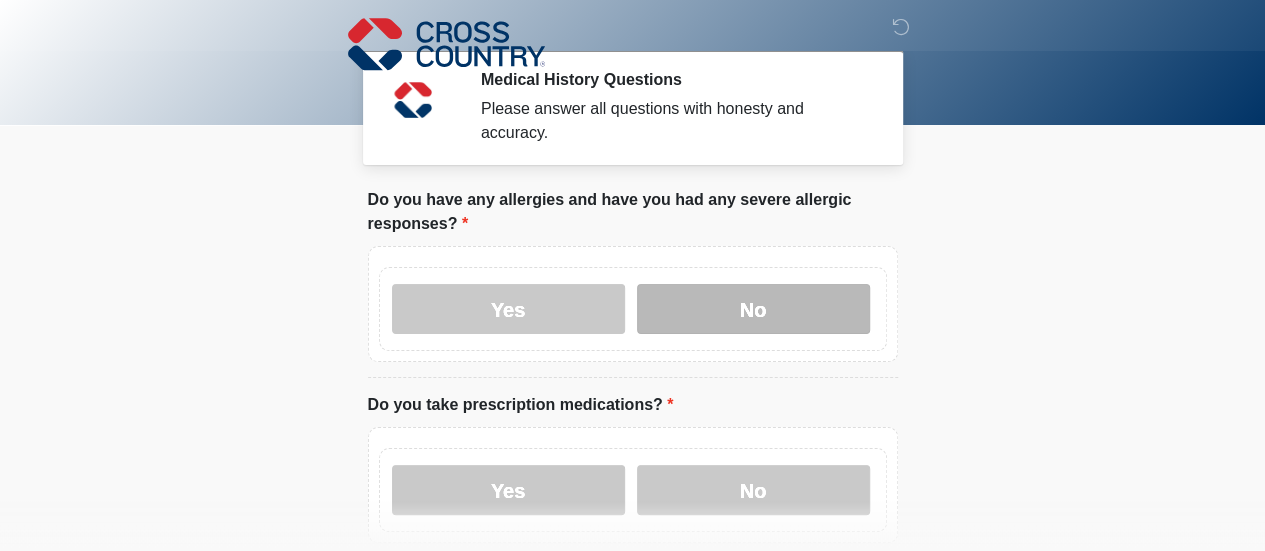 type on "****" 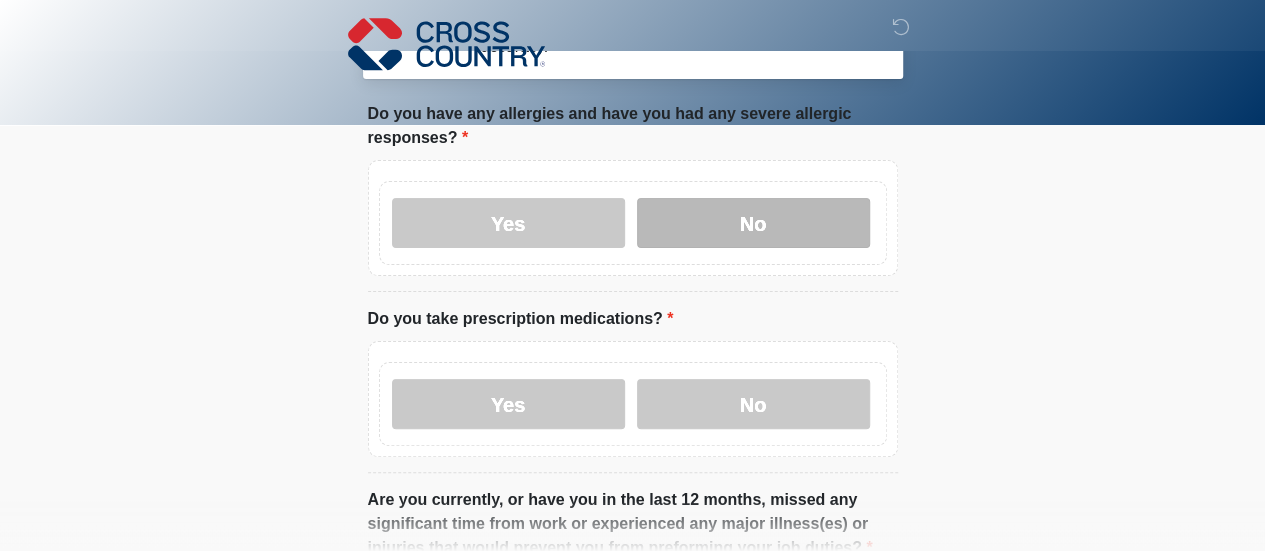 scroll, scrollTop: 200, scrollLeft: 0, axis: vertical 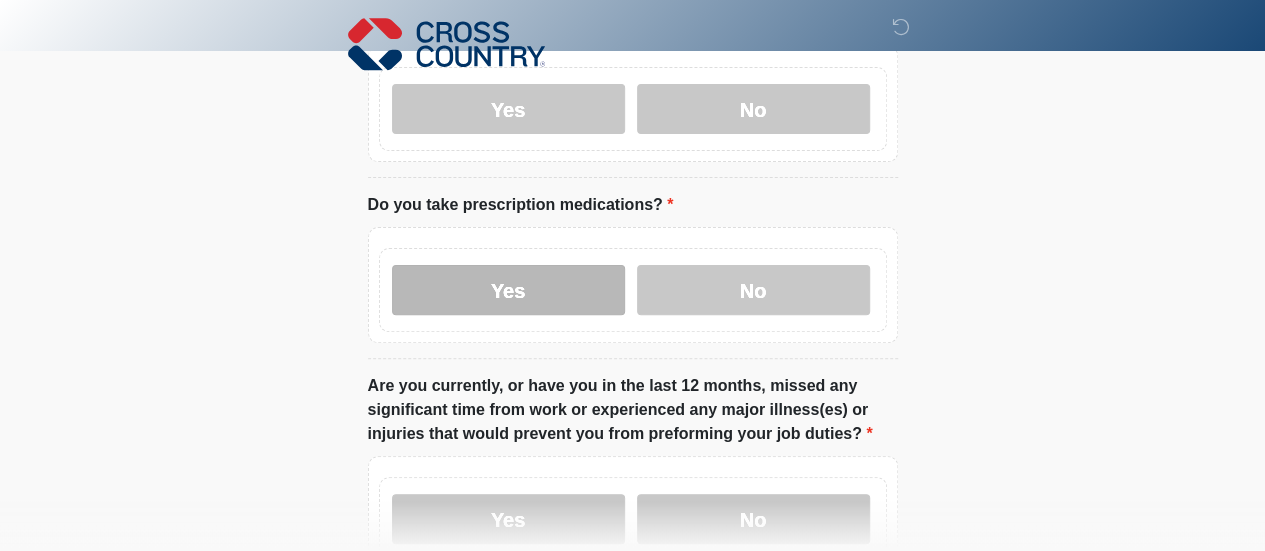 click on "Yes" at bounding box center [508, 290] 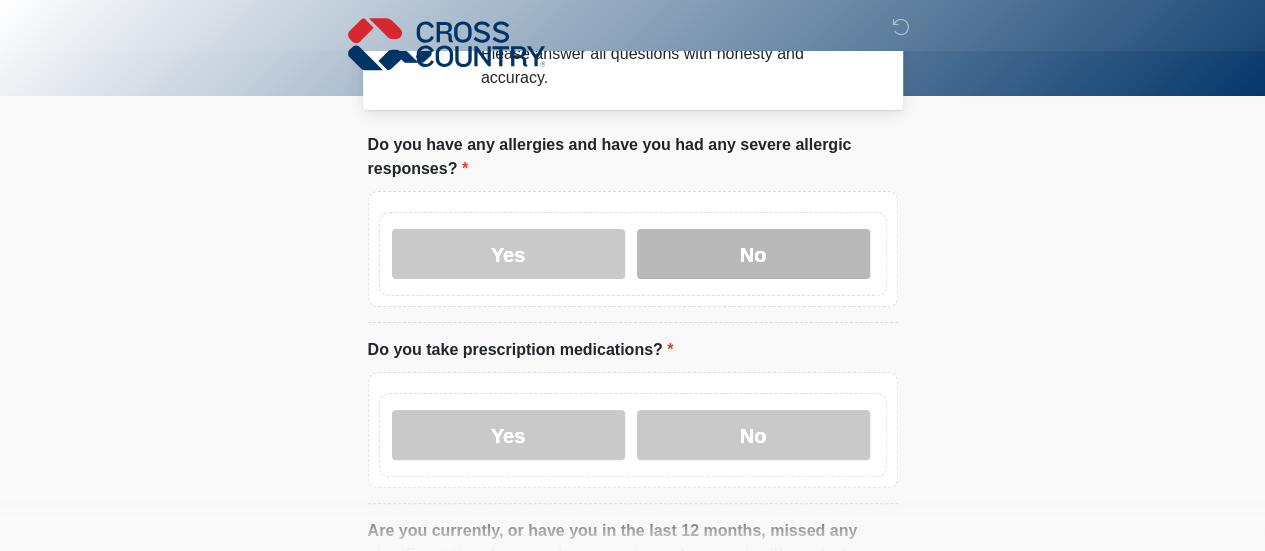 scroll, scrollTop: 0, scrollLeft: 0, axis: both 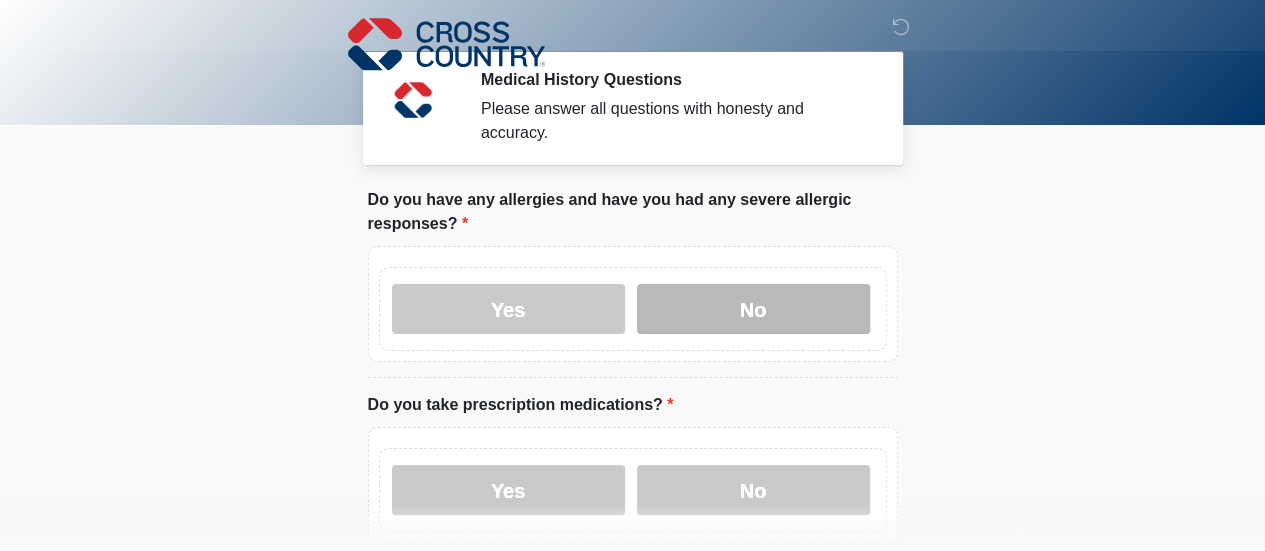 drag, startPoint x: 738, startPoint y: 283, endPoint x: 727, endPoint y: 293, distance: 14.866069 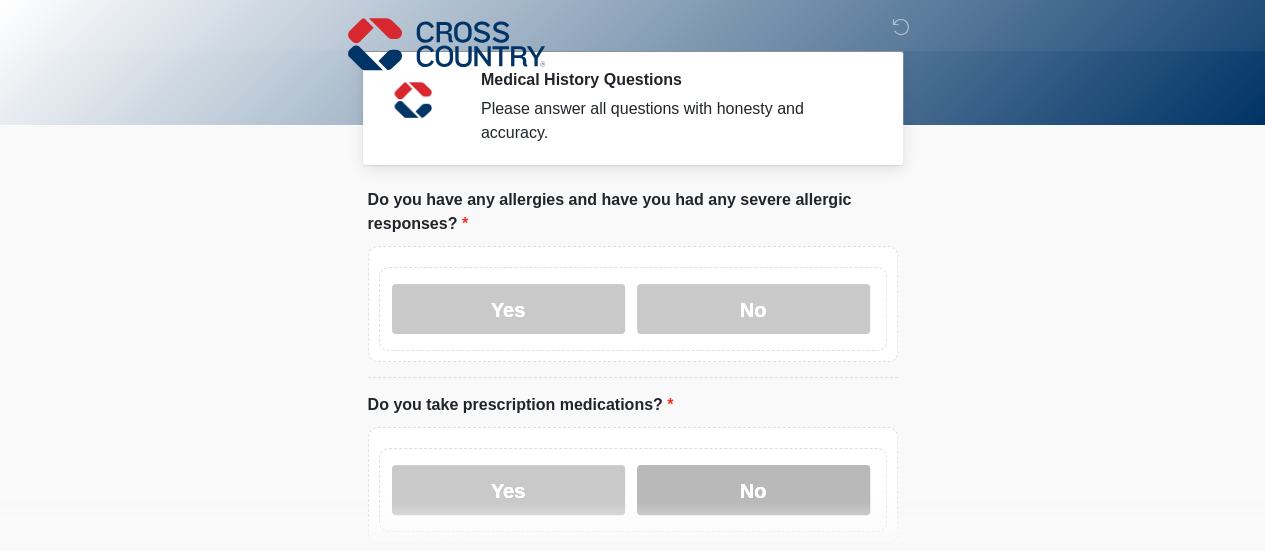 drag, startPoint x: 710, startPoint y: 479, endPoint x: 660, endPoint y: 451, distance: 57.306194 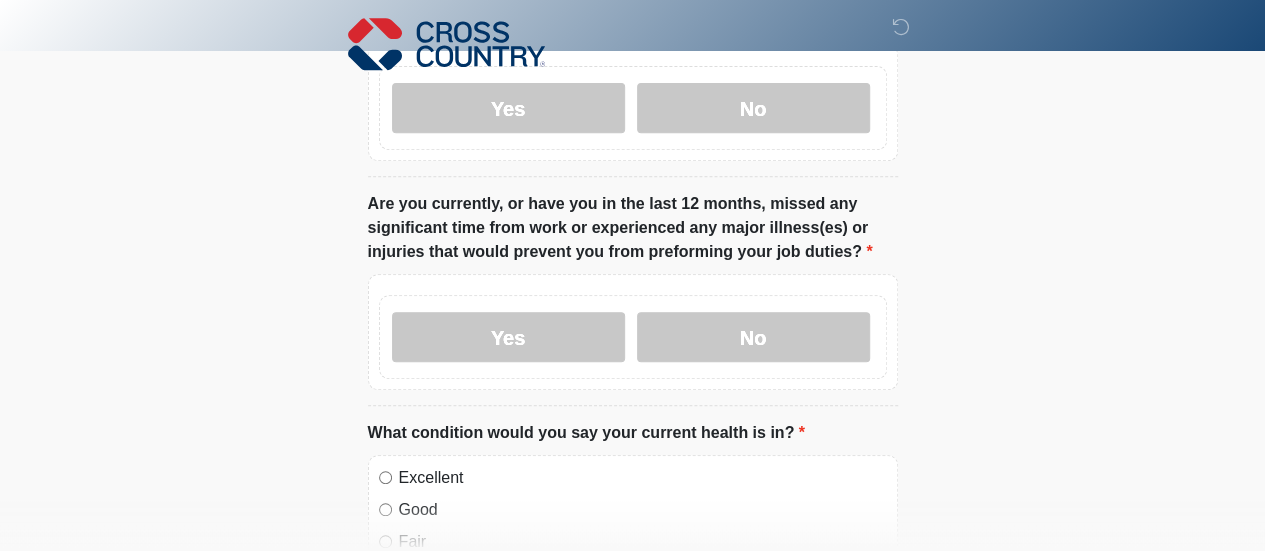 scroll, scrollTop: 600, scrollLeft: 0, axis: vertical 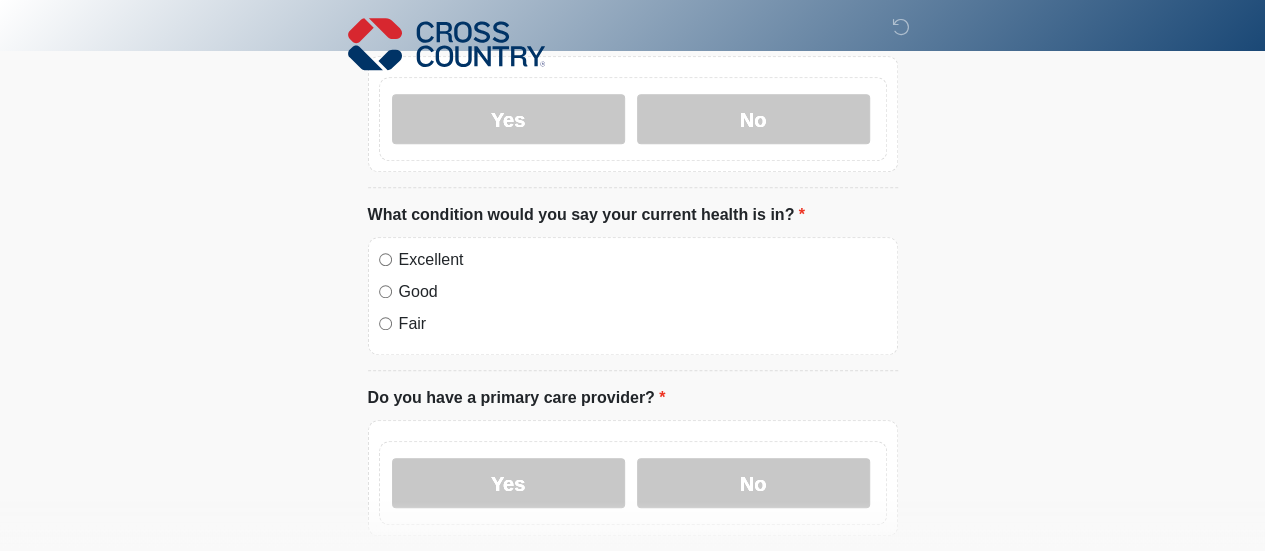 click on "‎ ‎ ‎
Medical History Questions
Please answer all questions with honesty and accuracy.
Please connect to Wi-Fi now   Provide us with your contact info  Answer some questions about your medical history  Complete a video call with one of our providers
Cross Country
This is the beginning of your virtual Health Assessment.   ﻿﻿﻿﻿﻿﻿To begin, ﻿﻿﻿﻿﻿﻿﻿﻿﻿﻿﻿﻿﻿﻿﻿﻿﻿﻿ press the continue button below and answer all questions with honesty.
Continue
Please be sure your device is connected to a Wi-Fi Network for quicker service. Otherwise, you may experience connectivity issues with your provider and cause unnecessary delays  ." at bounding box center [632, -325] 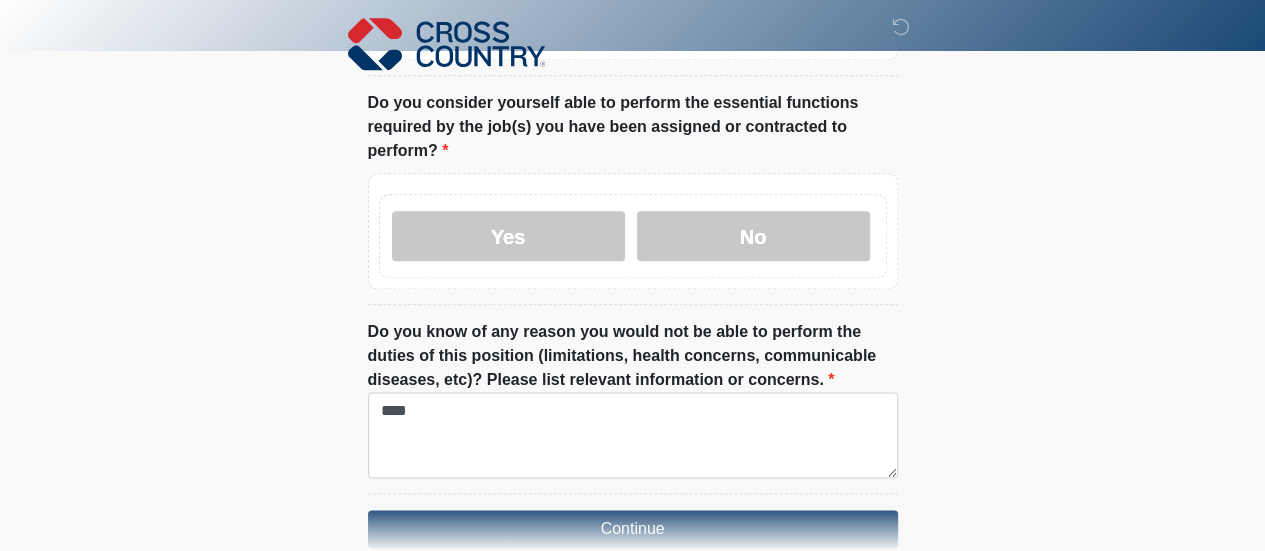 scroll, scrollTop: 1150, scrollLeft: 0, axis: vertical 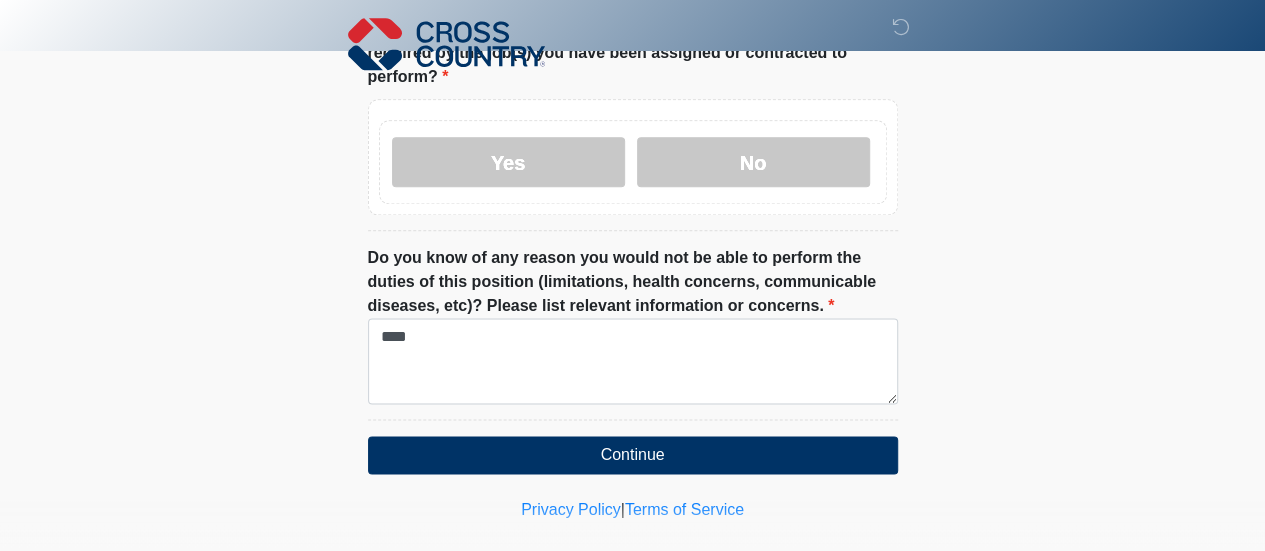 click on "‎ ‎ ‎
Medical History Questions
Please answer all questions with honesty and accuracy.
Please connect to Wi-Fi now   Provide us with your contact info  Answer some questions about your medical history  Complete a video call with one of our providers
Cross Country
This is the beginning of your virtual Health Assessment.   ﻿﻿﻿﻿﻿﻿To begin, ﻿﻿﻿﻿﻿﻿﻿﻿﻿﻿﻿﻿﻿﻿﻿﻿﻿﻿ press the continue button below and answer all questions with honesty.
Continue
Please be sure your device is connected to a Wi-Fi Network for quicker service. Otherwise, you may experience connectivity issues with your provider and cause unnecessary delays  ." at bounding box center [632, -875] 